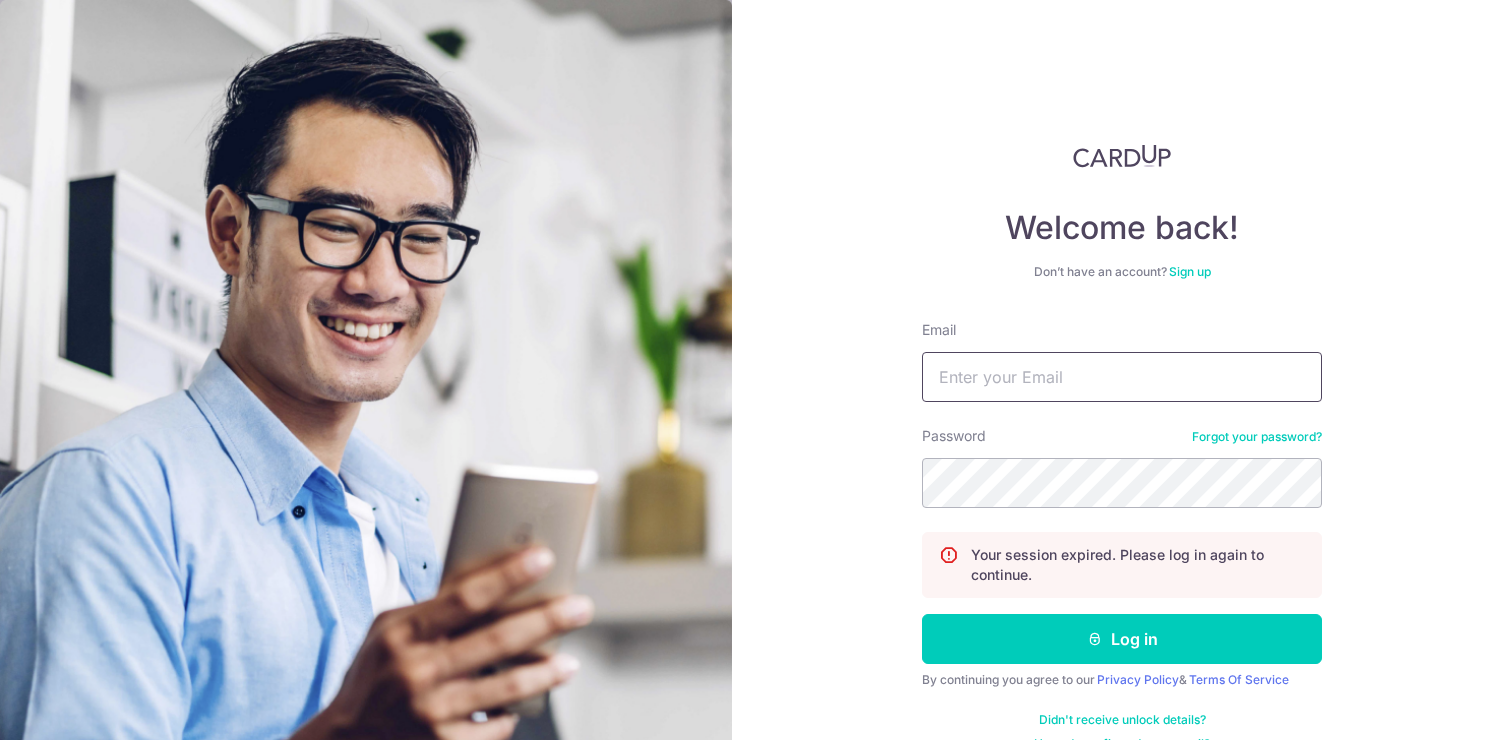 scroll, scrollTop: 0, scrollLeft: 0, axis: both 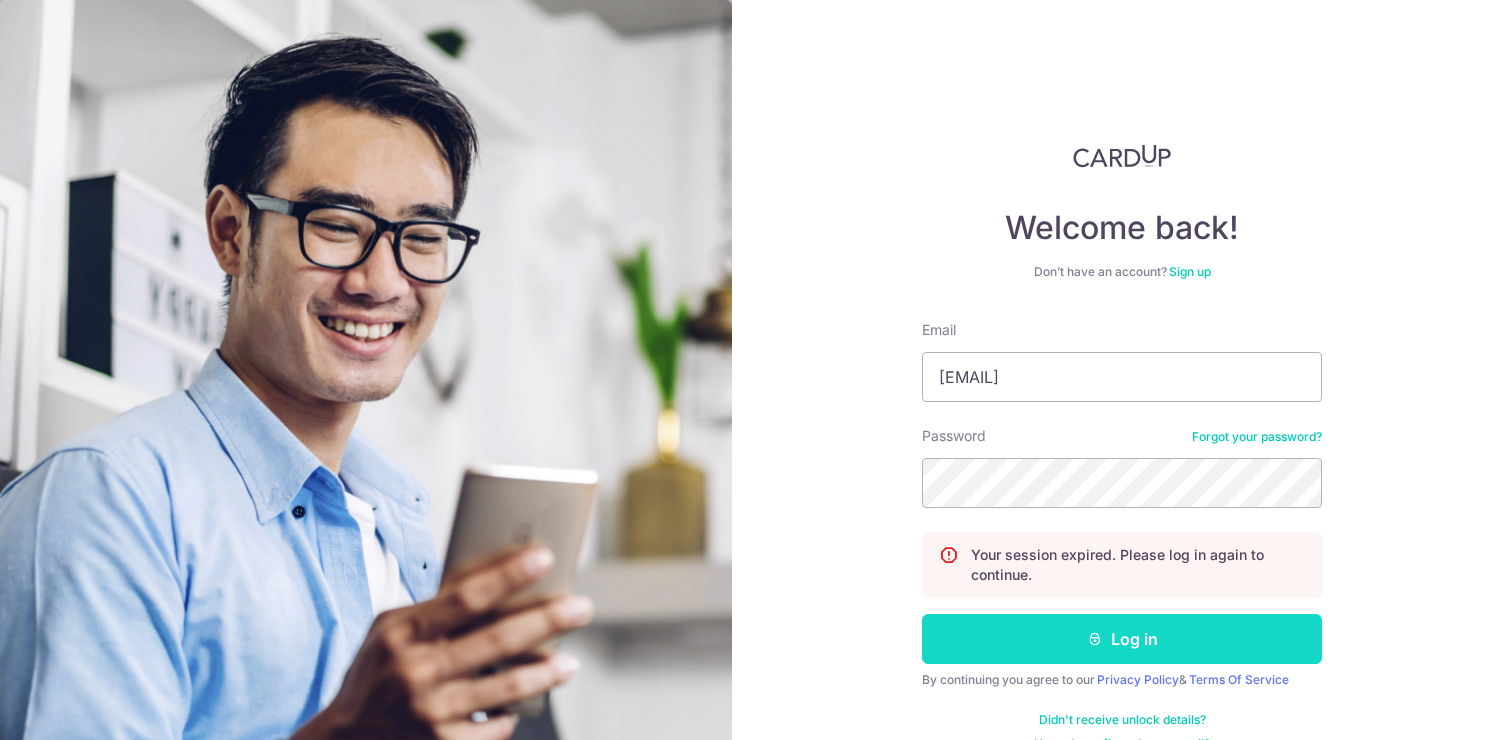 click on "Log in" at bounding box center [1122, 639] 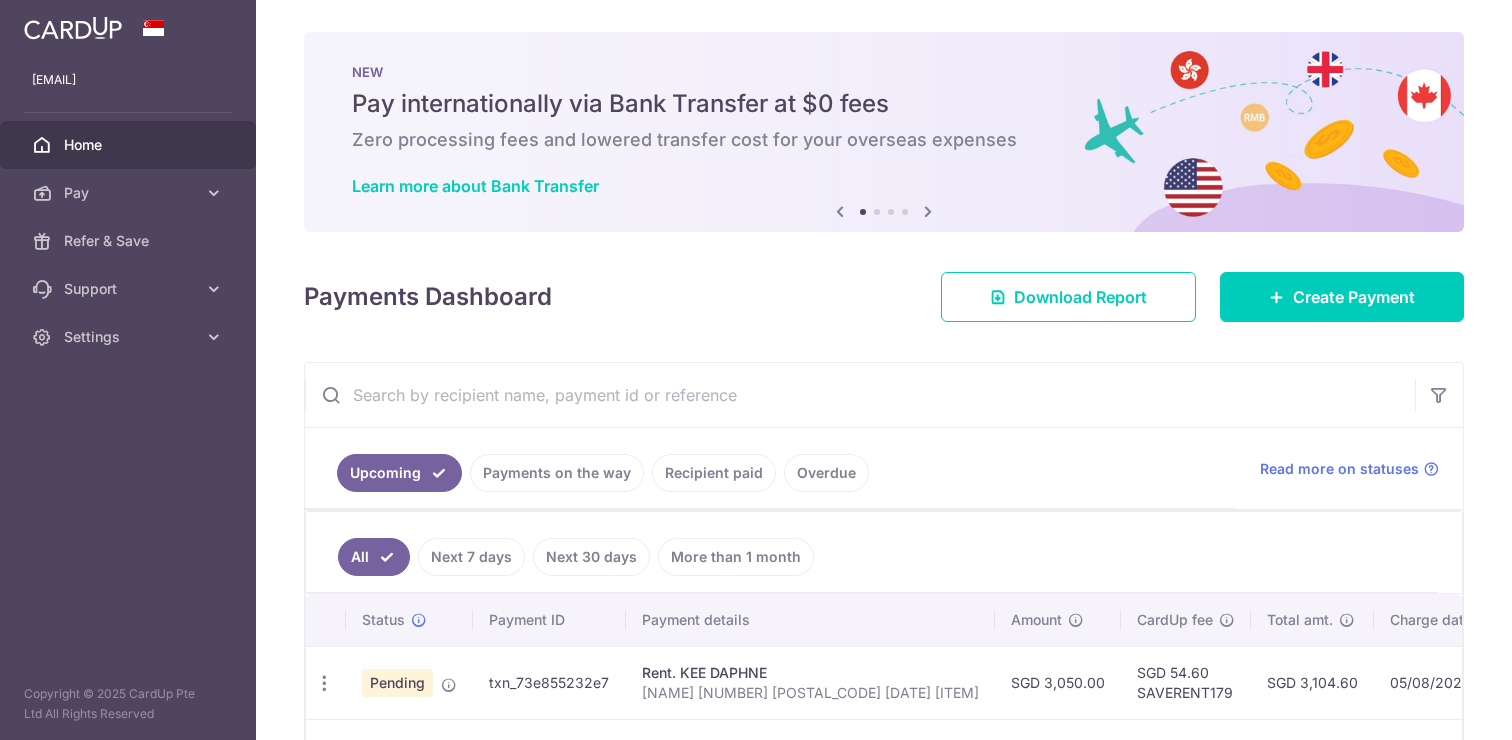 scroll, scrollTop: 0, scrollLeft: 0, axis: both 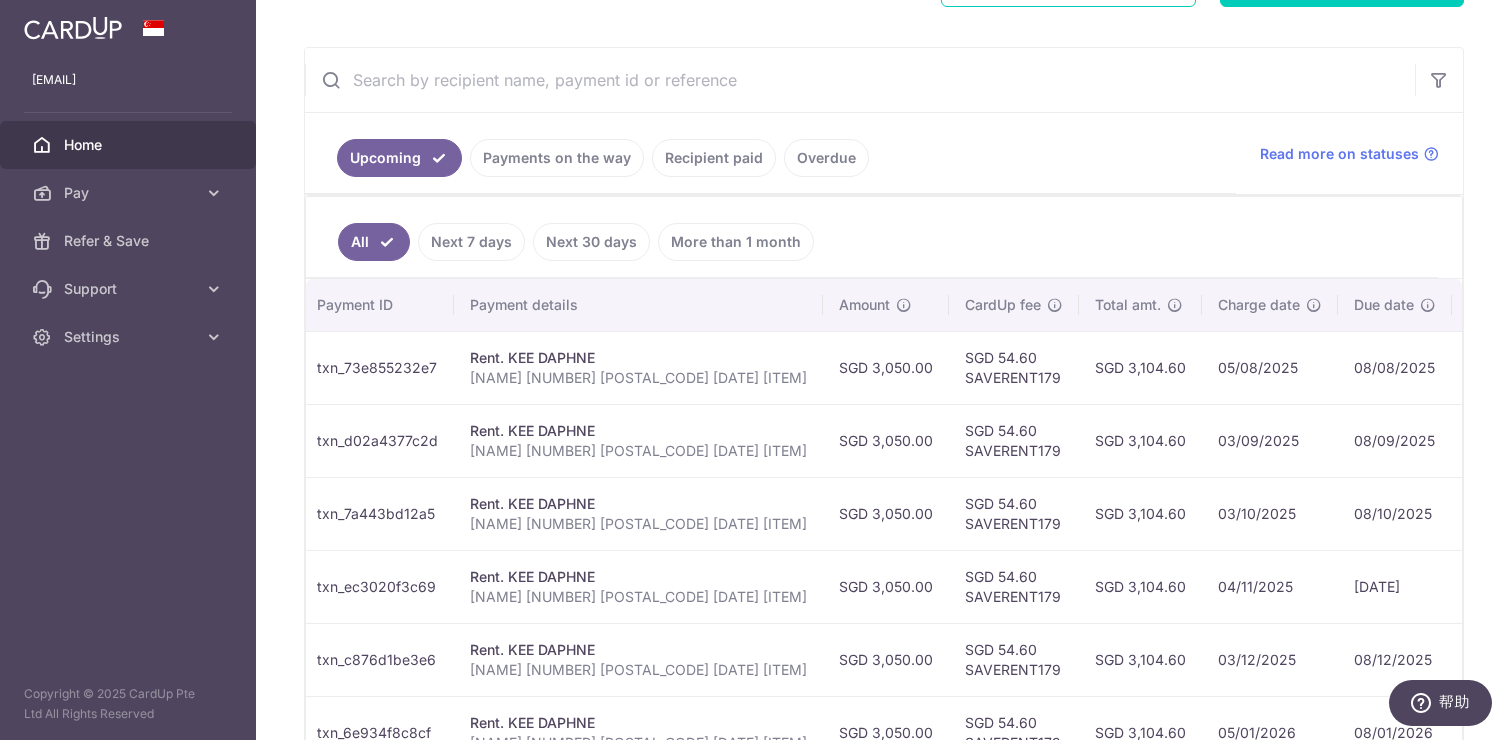click on "SGD 3,104.60" at bounding box center (1140, 367) 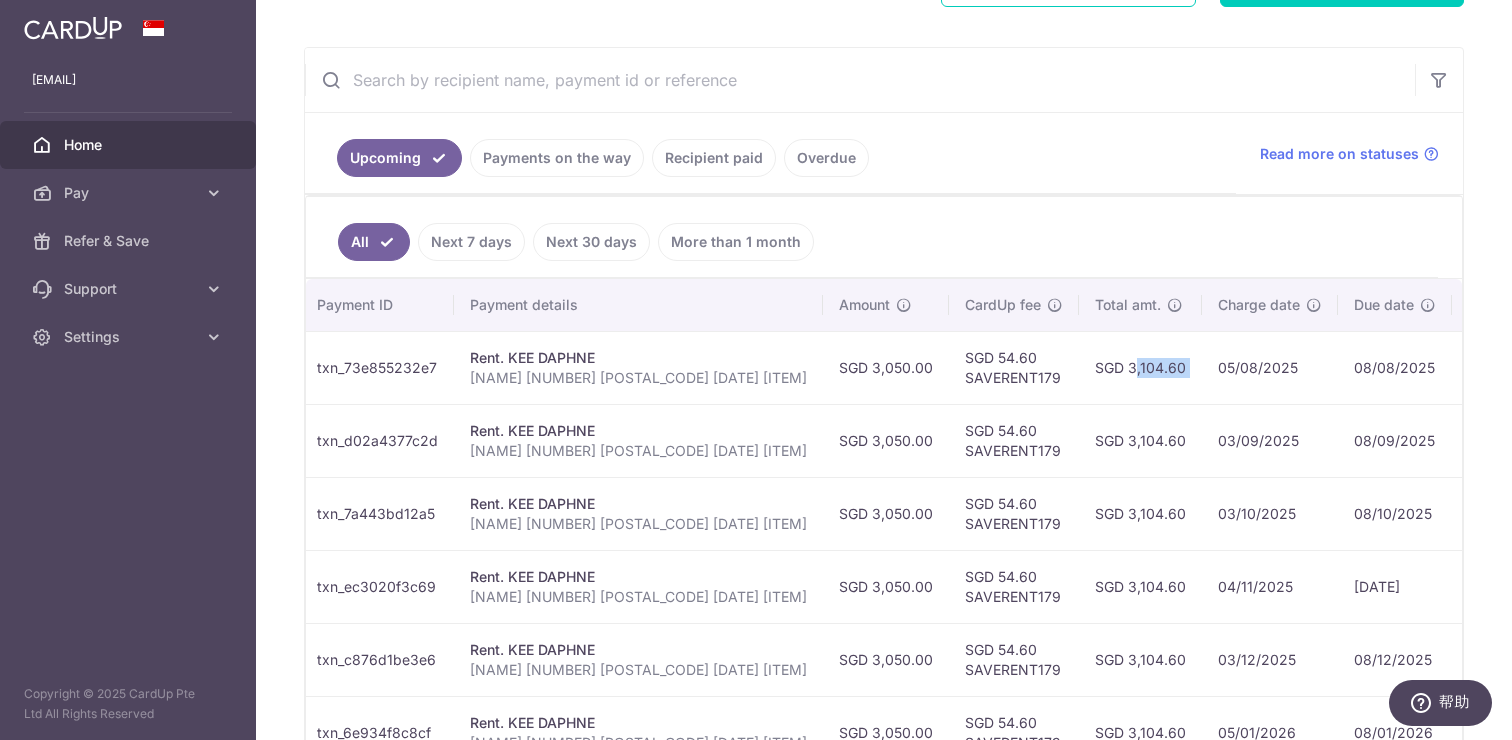 click on "SGD 3,104.60" at bounding box center (1140, 367) 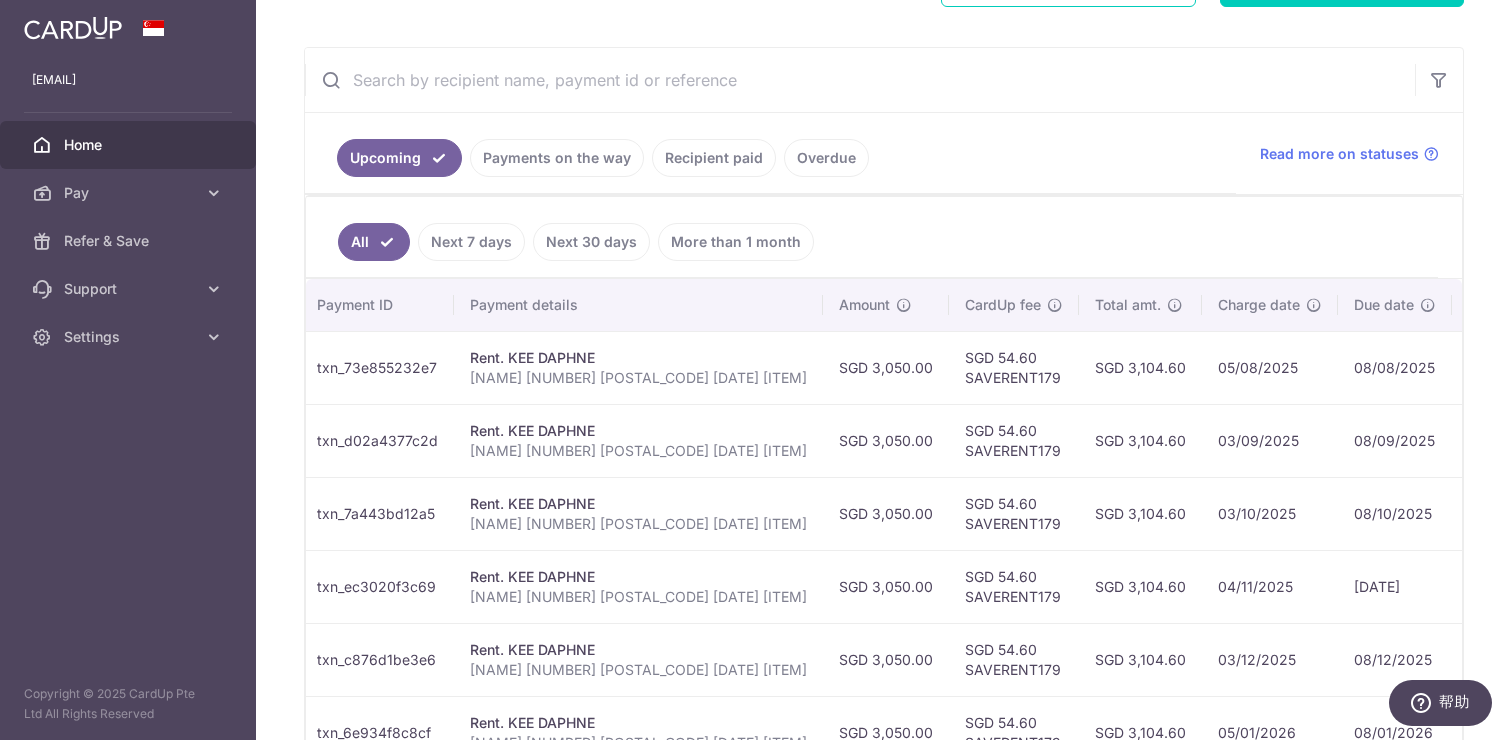click on "SGD 3,104.60" at bounding box center (1140, 367) 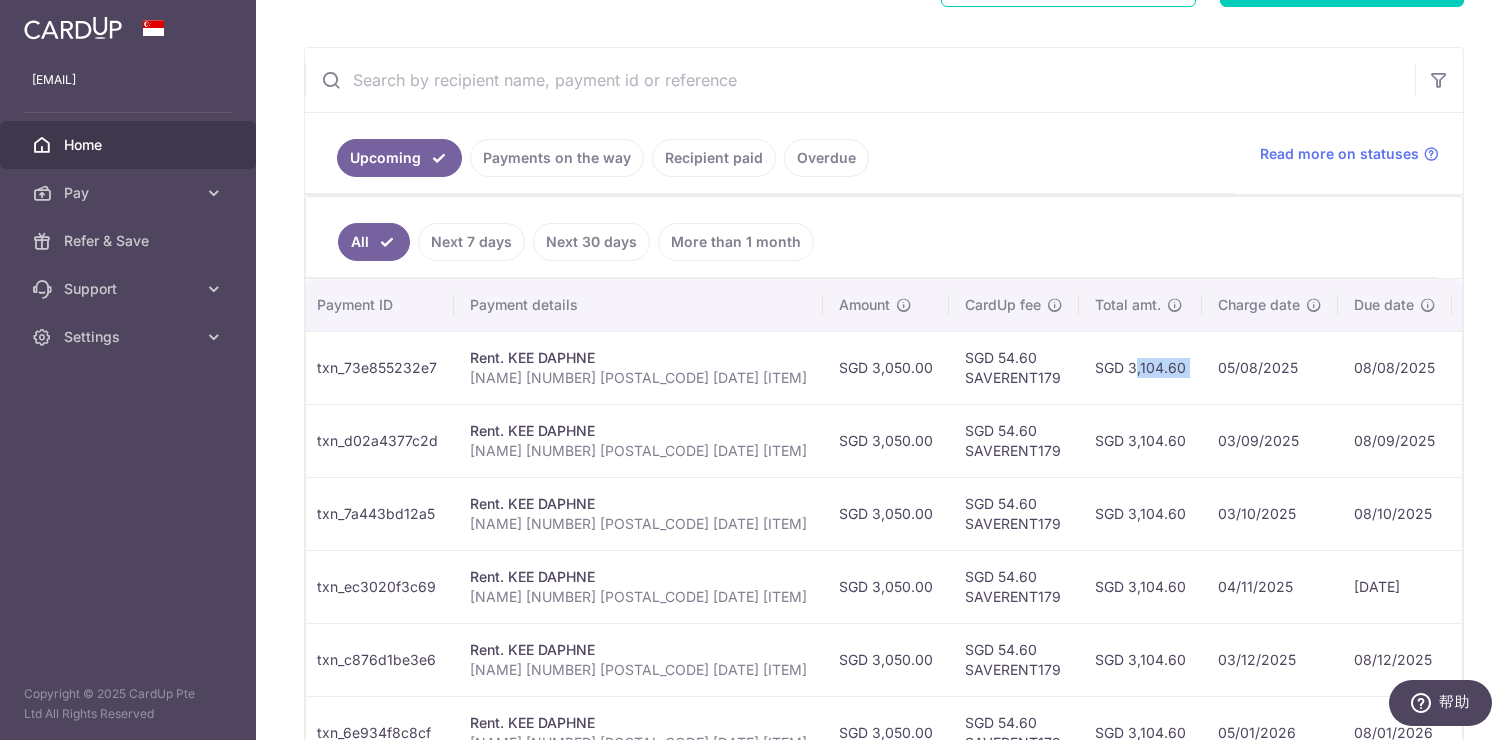 click on "SGD 3,104.60" at bounding box center (1140, 367) 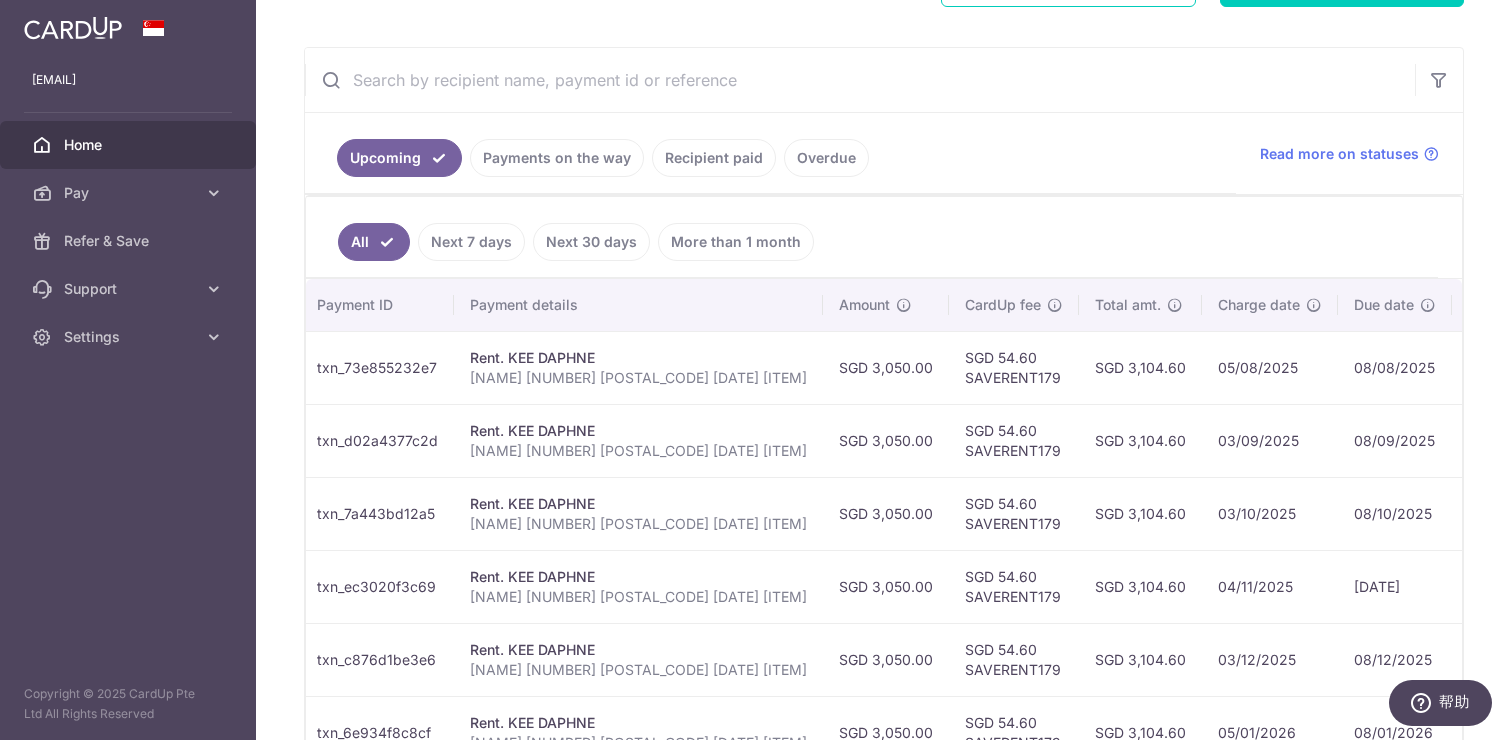 click on "SGD 3,104.60" at bounding box center (1140, 367) 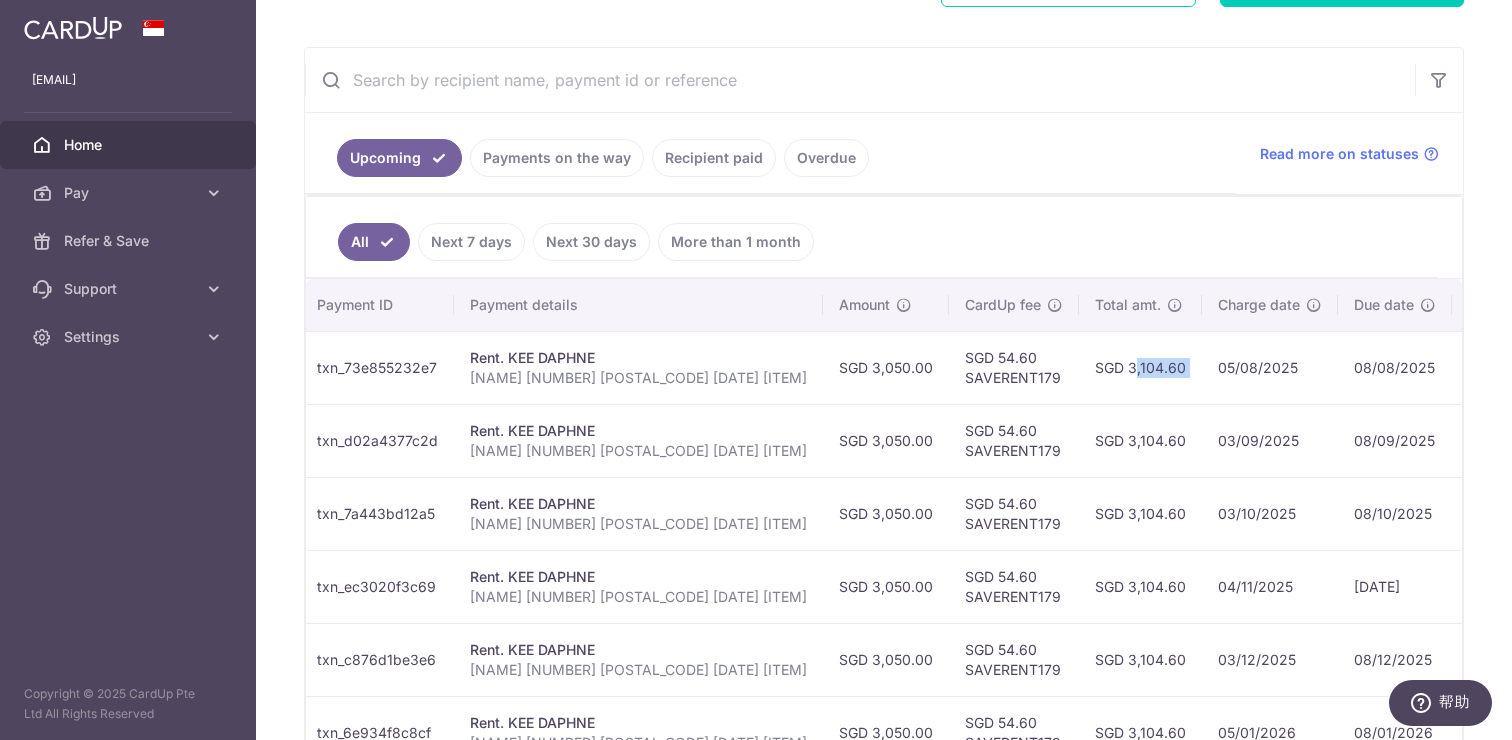 click on "SGD 3,104.60" at bounding box center (1140, 367) 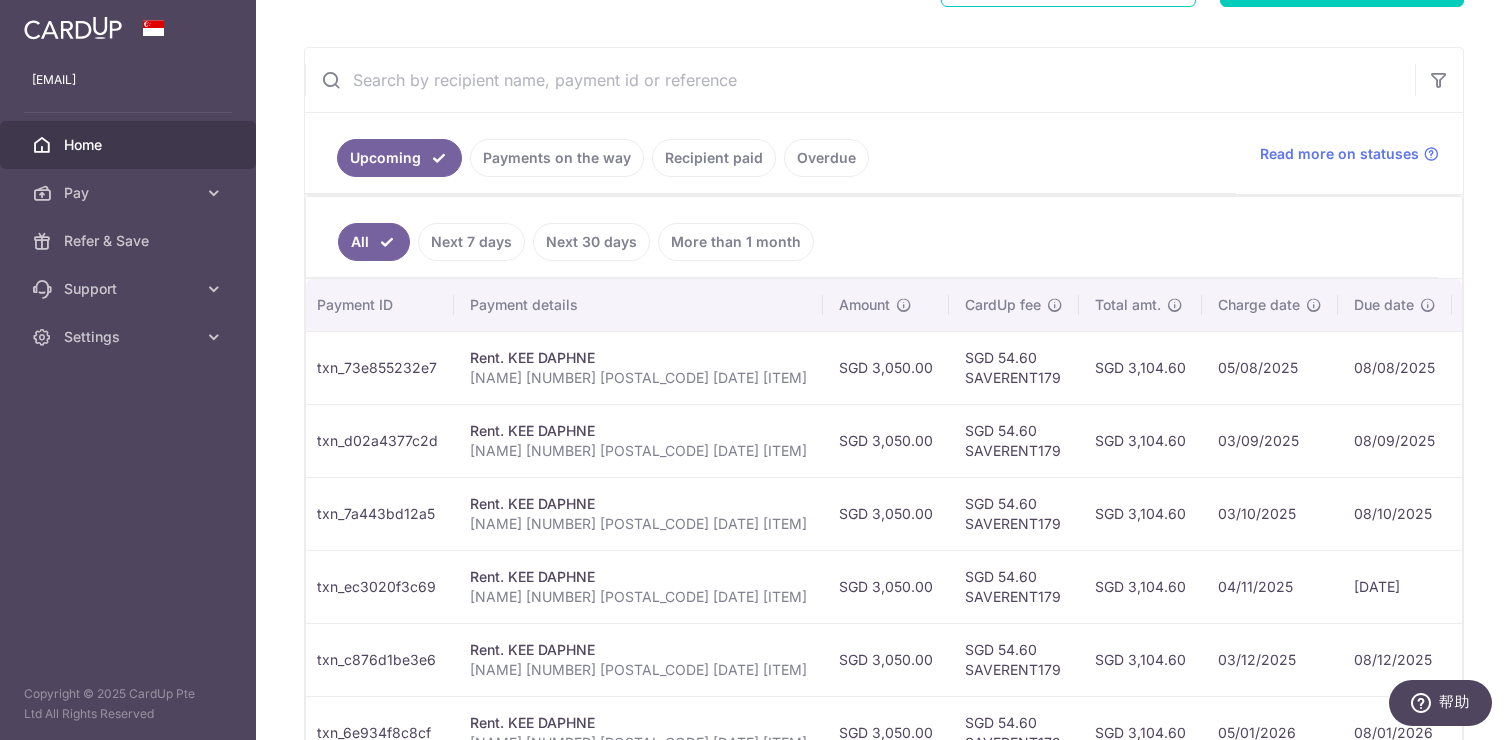 click on "SGD 3,104.60" at bounding box center (1140, 367) 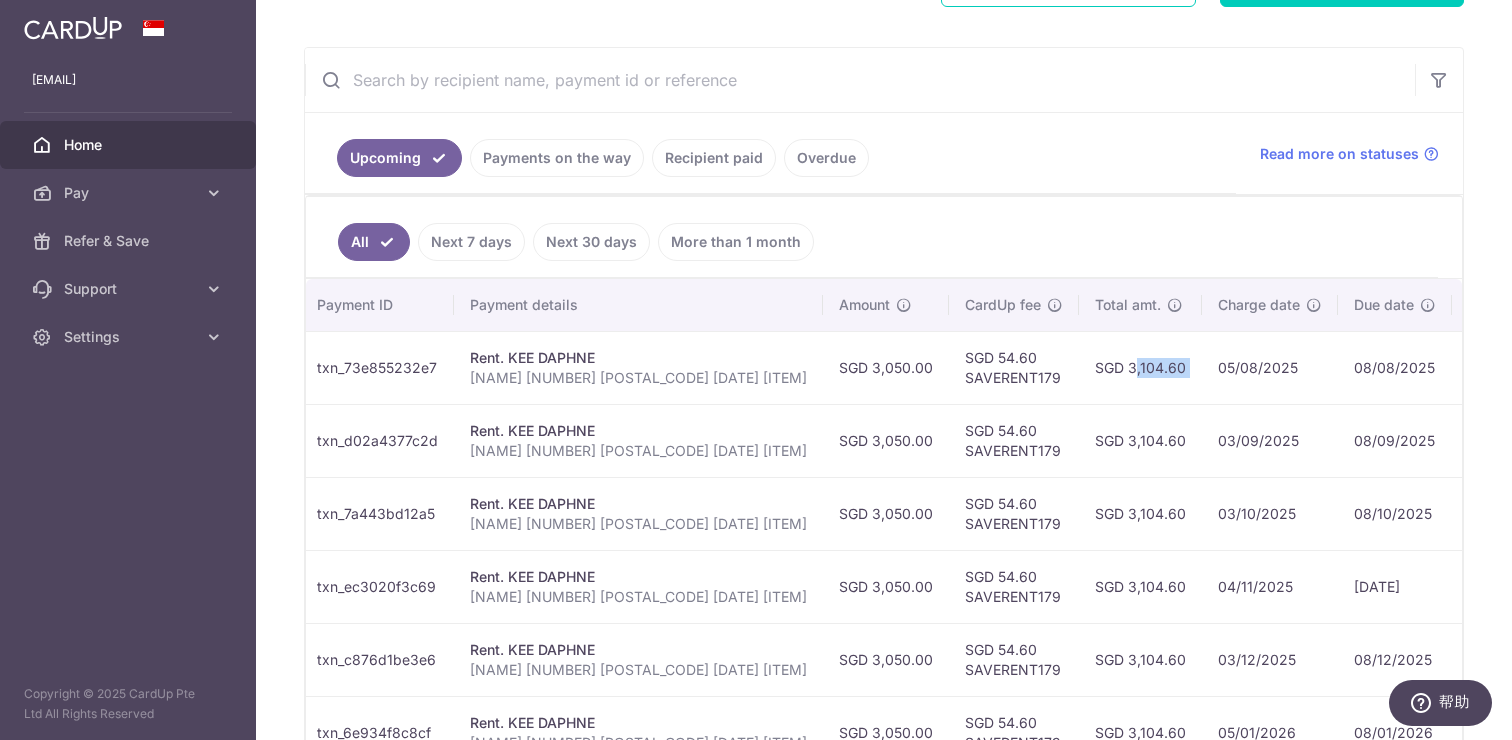 click on "SGD 3,104.60" at bounding box center [1140, 367] 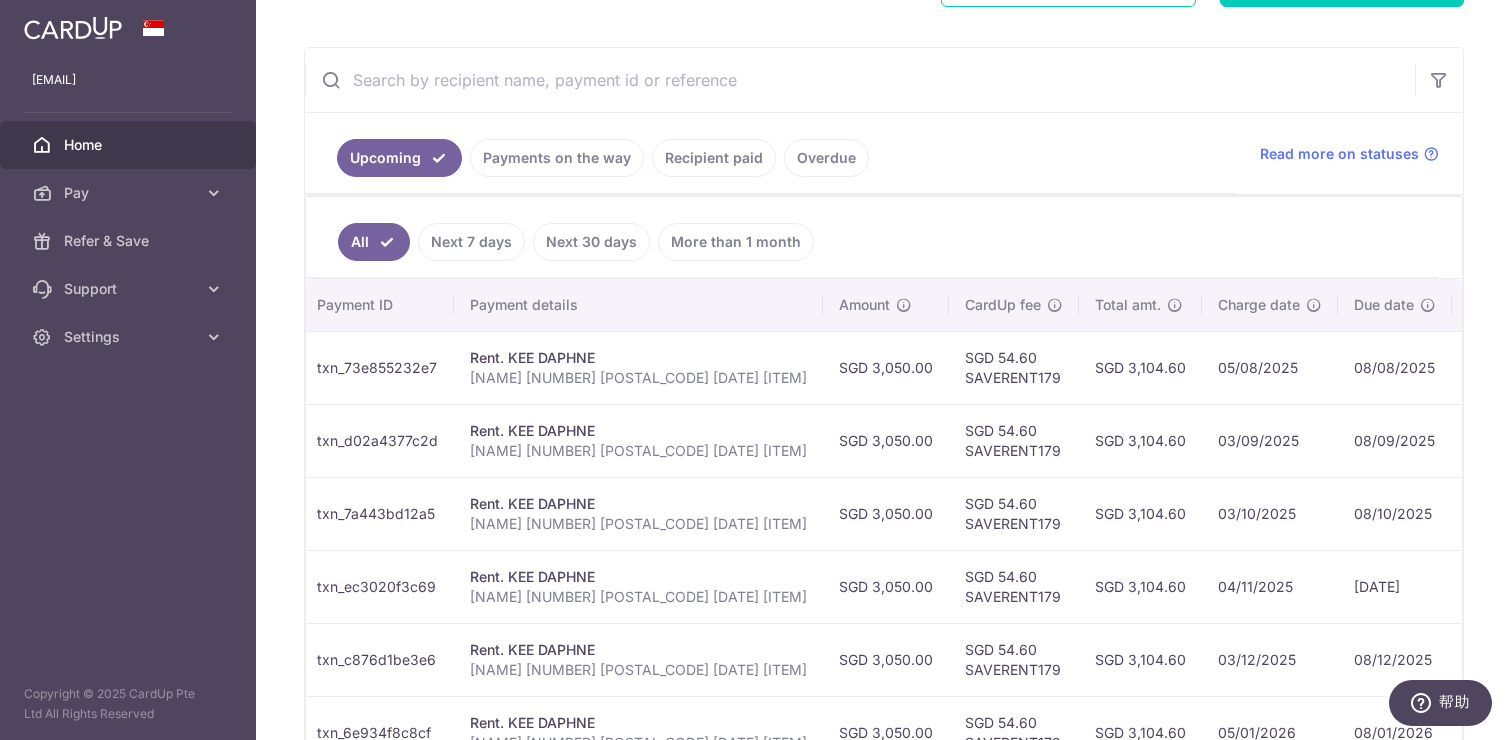 click on "SGD 3,104.60" at bounding box center (1140, 367) 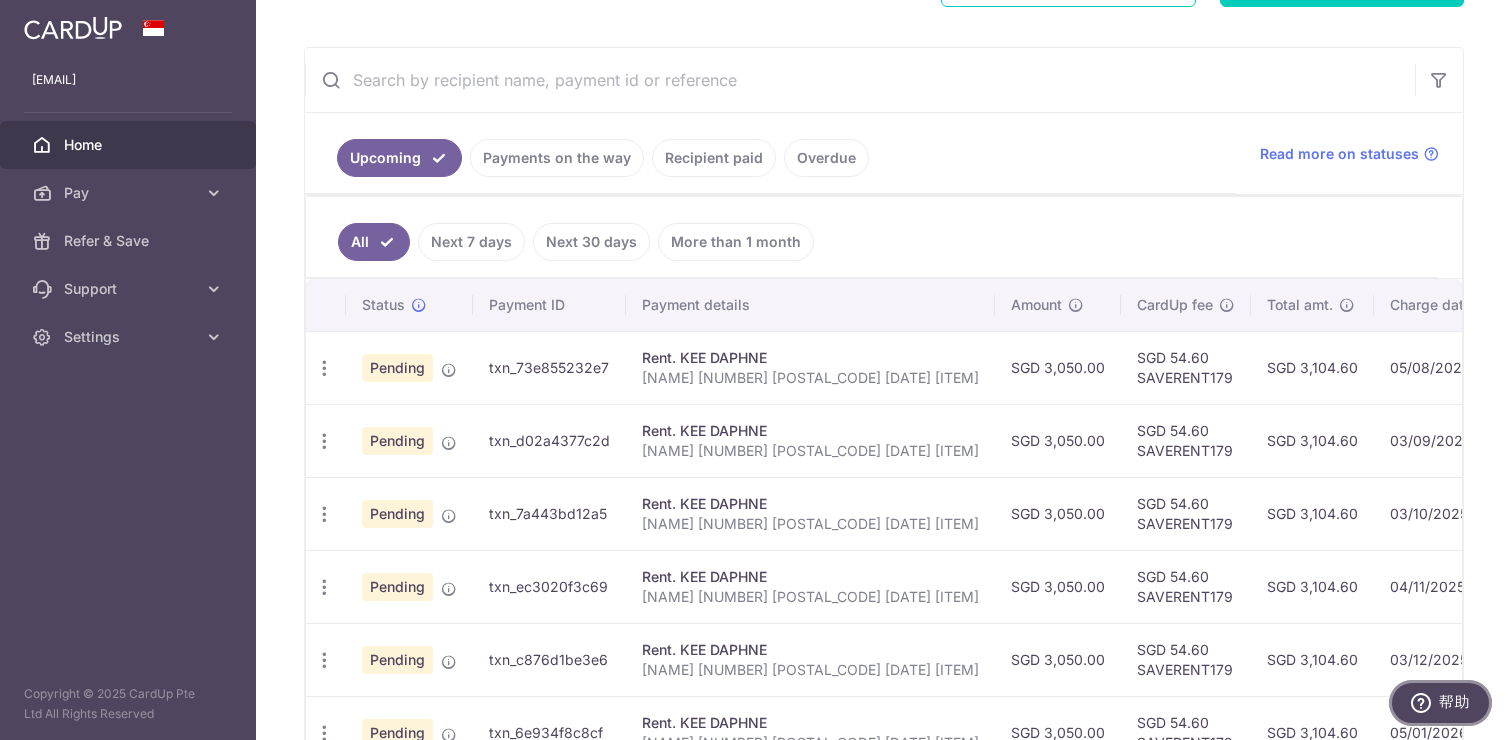 click on "帮助" at bounding box center (1454, 702) 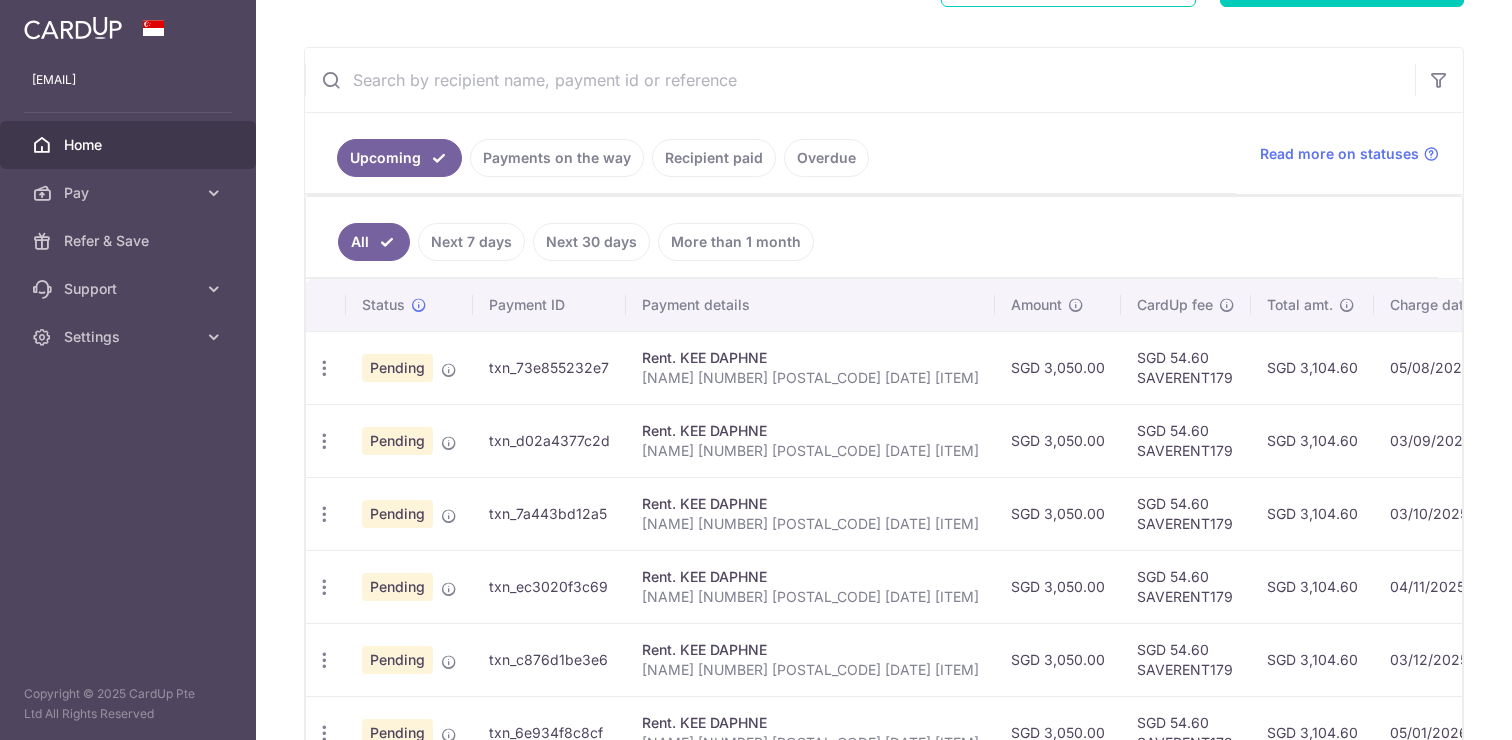 scroll, scrollTop: 0, scrollLeft: 0, axis: both 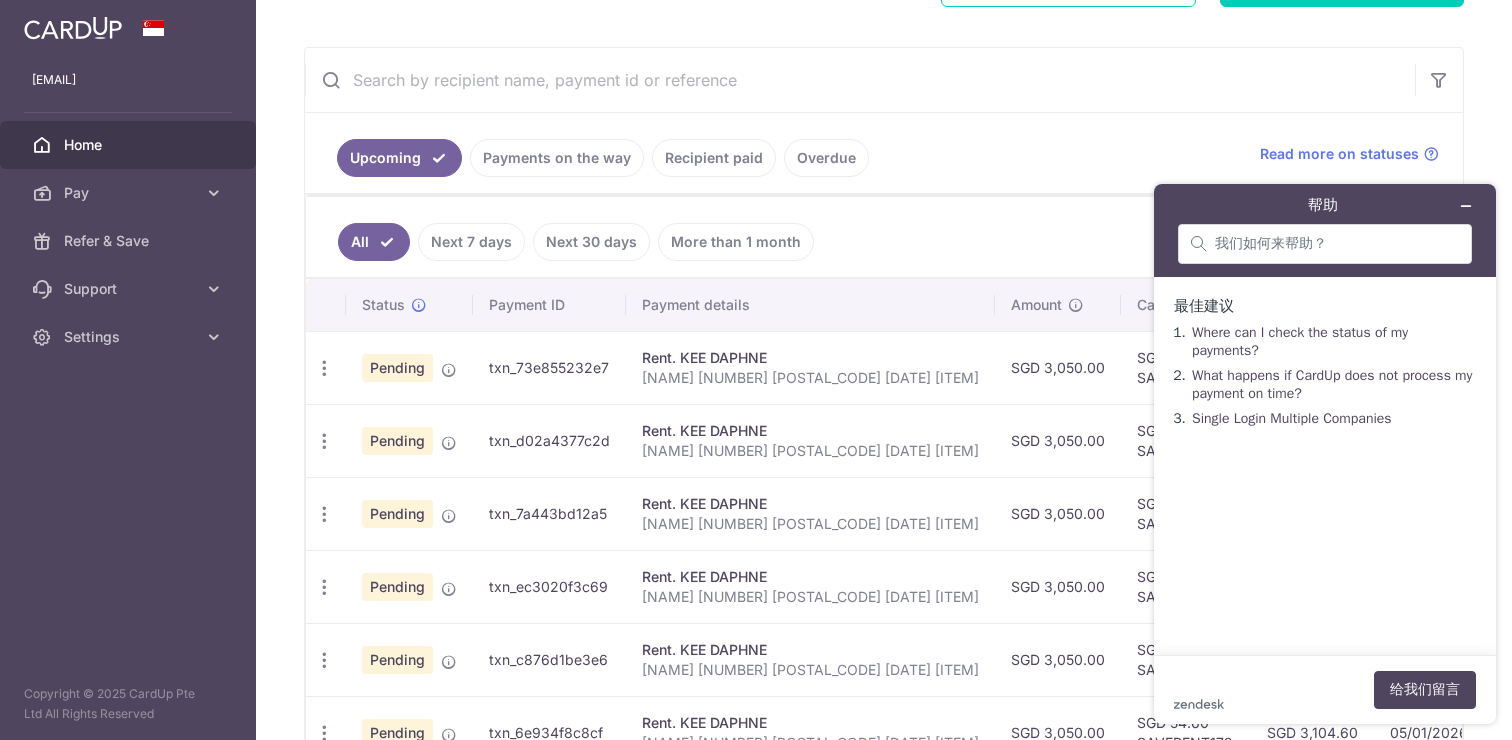 click on "zendesk .cls-1{fill:#03363d;} 给我们留言" at bounding box center [1325, 690] 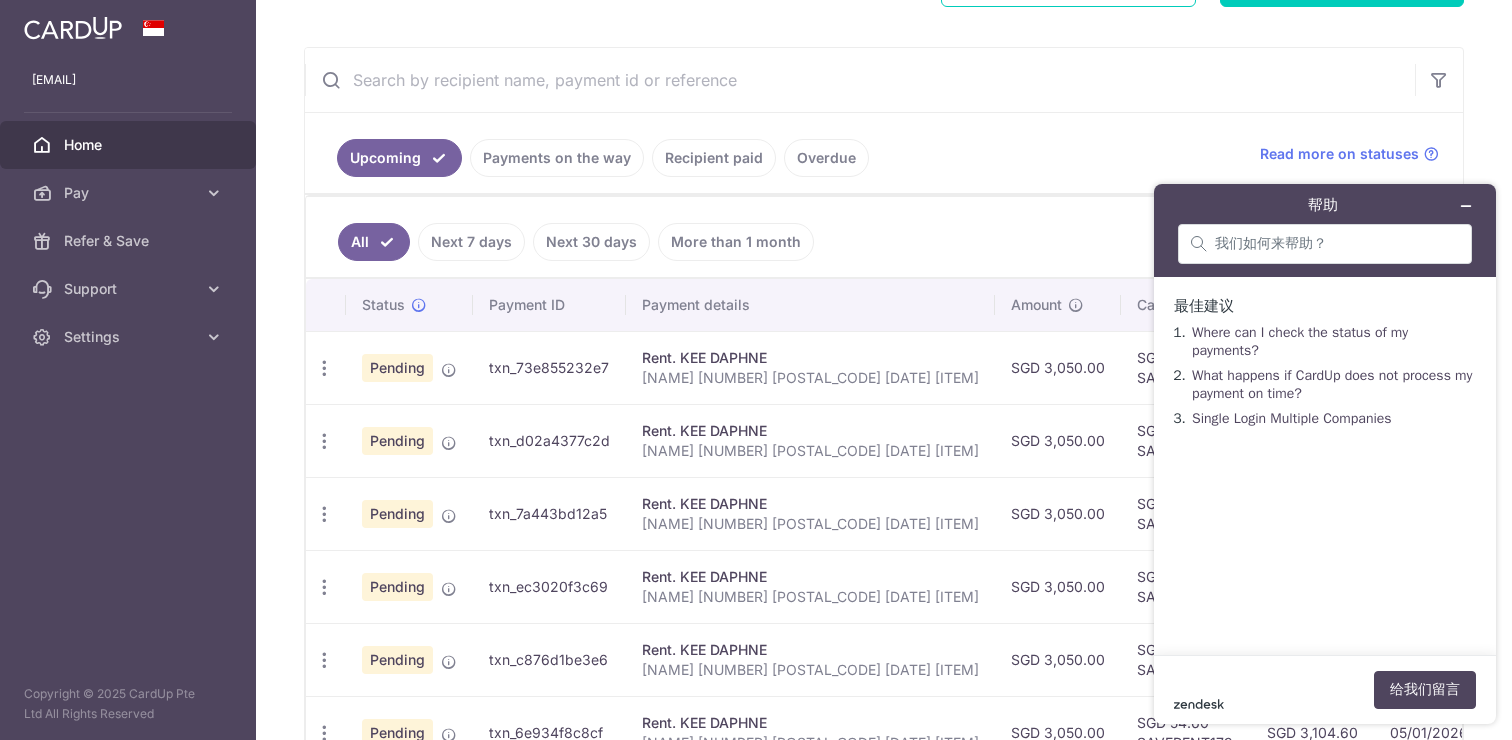 click on "zendesk .cls-1{fill:#03363d;}" 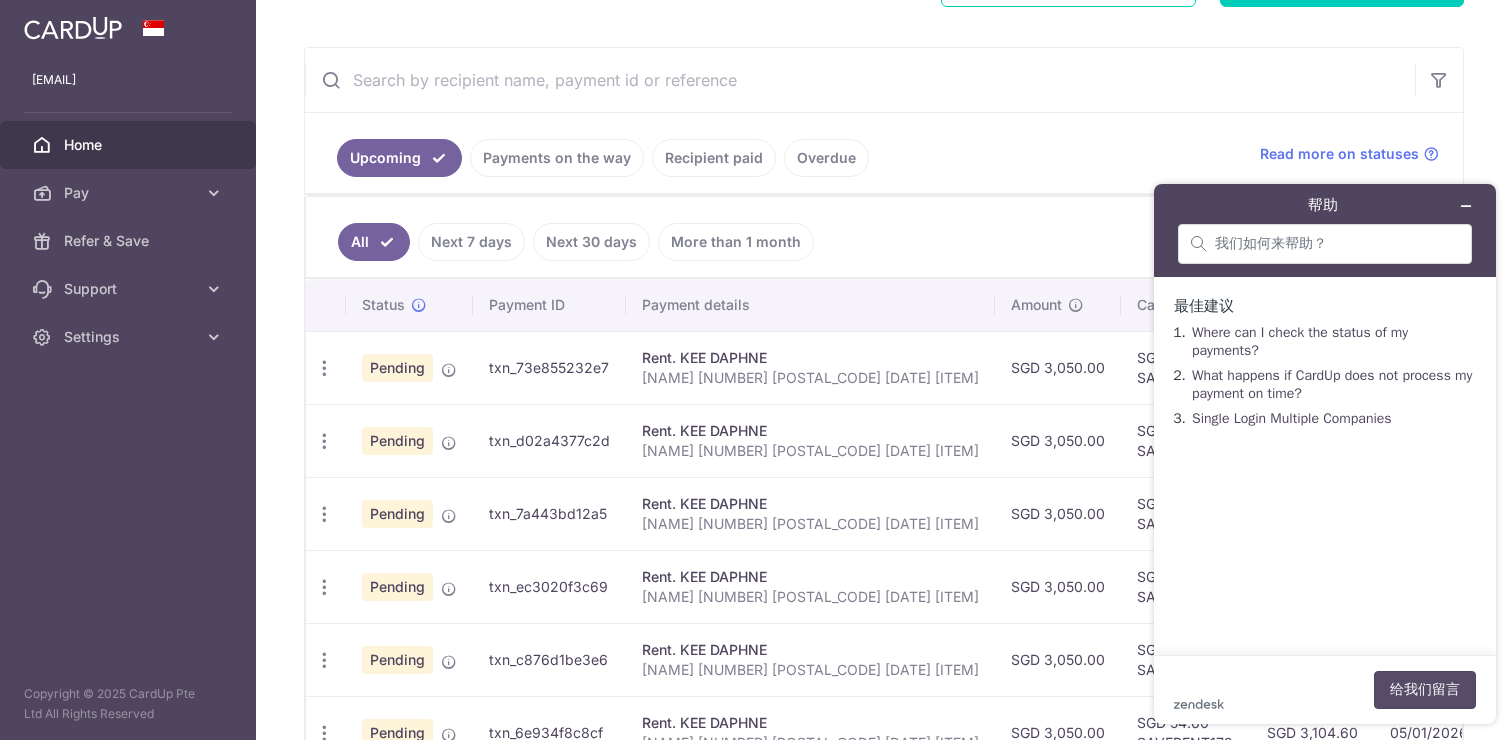 click on "给我们留言" at bounding box center (1425, 690) 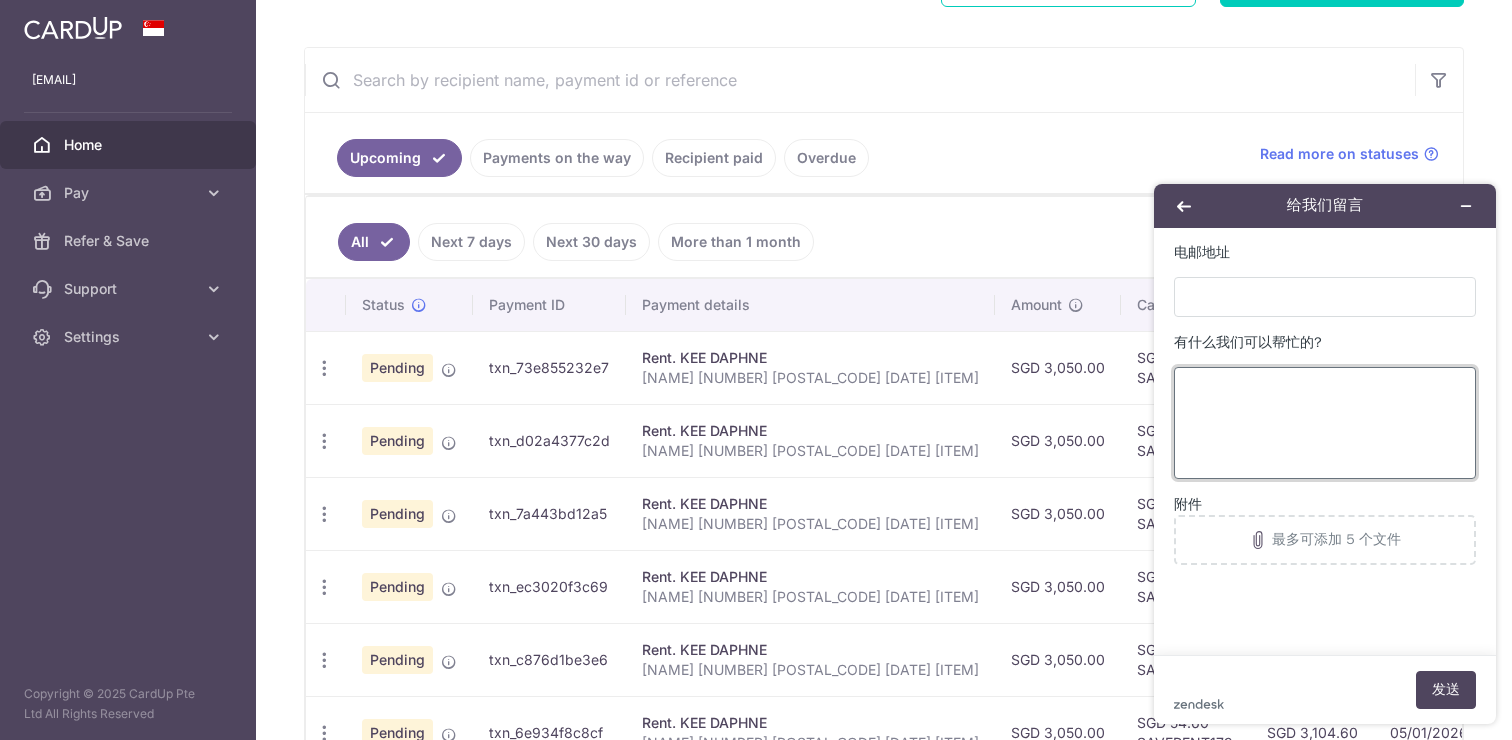 click on "有什么我们可以帮忙的?" at bounding box center [1325, 423] 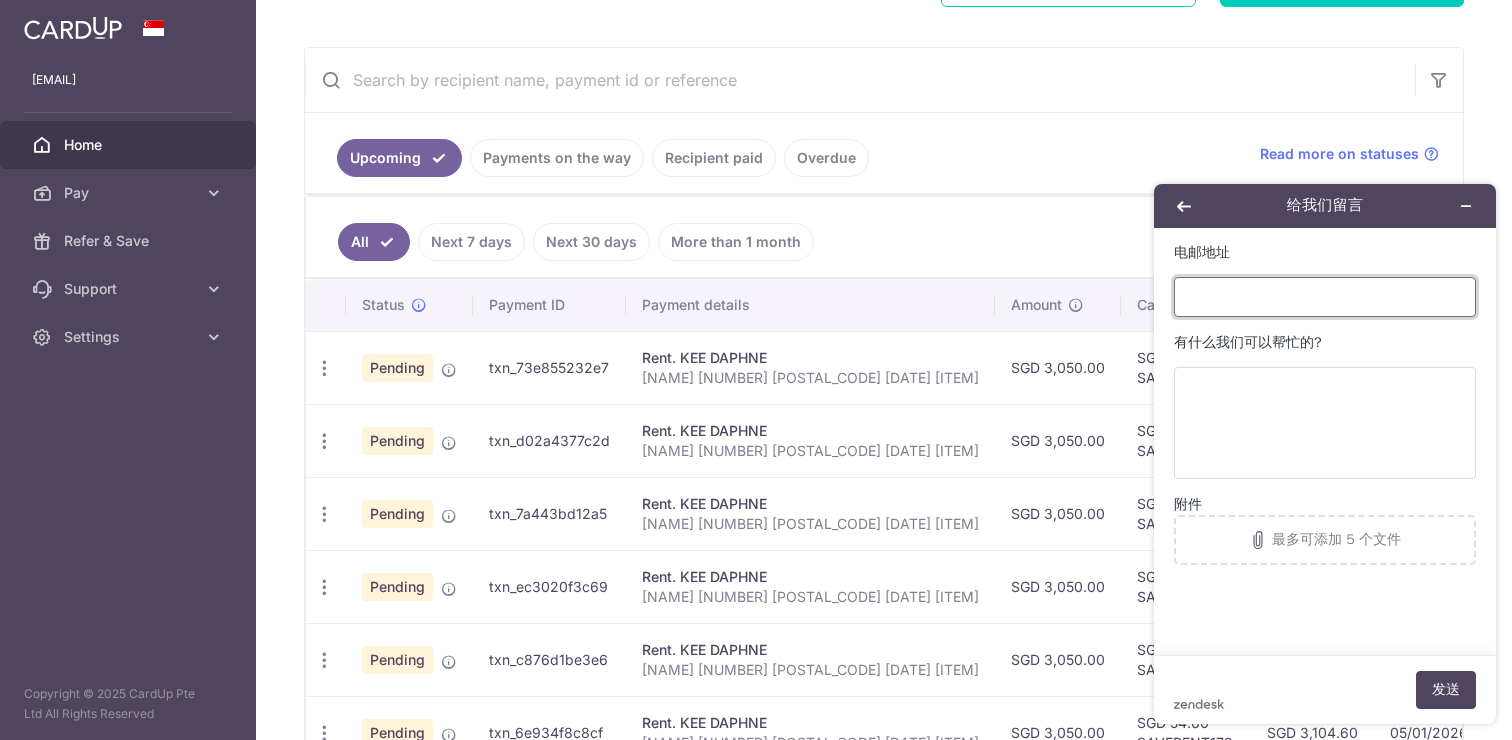 click on "电邮地址" at bounding box center [1325, 297] 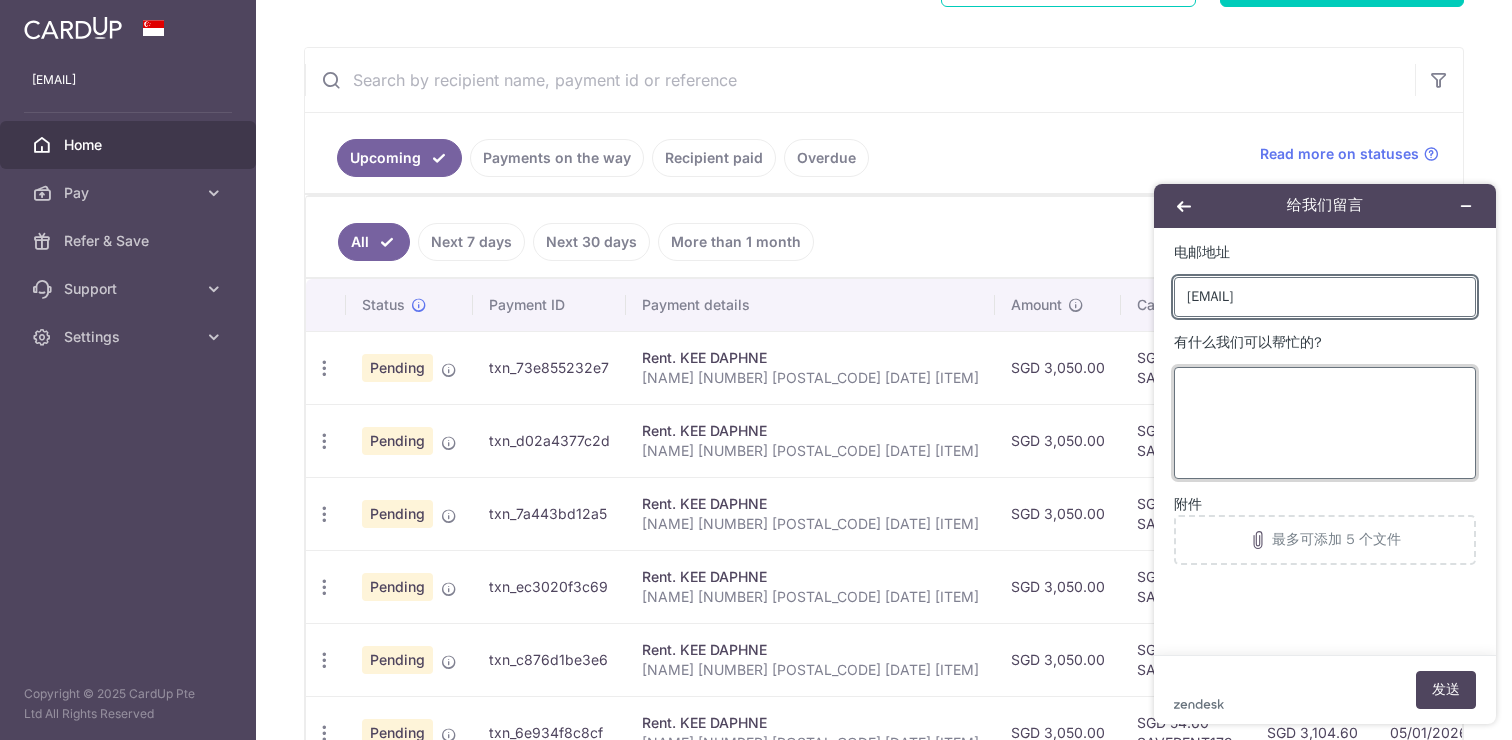 click on "有什么我们可以帮忙的?" at bounding box center (1325, 423) 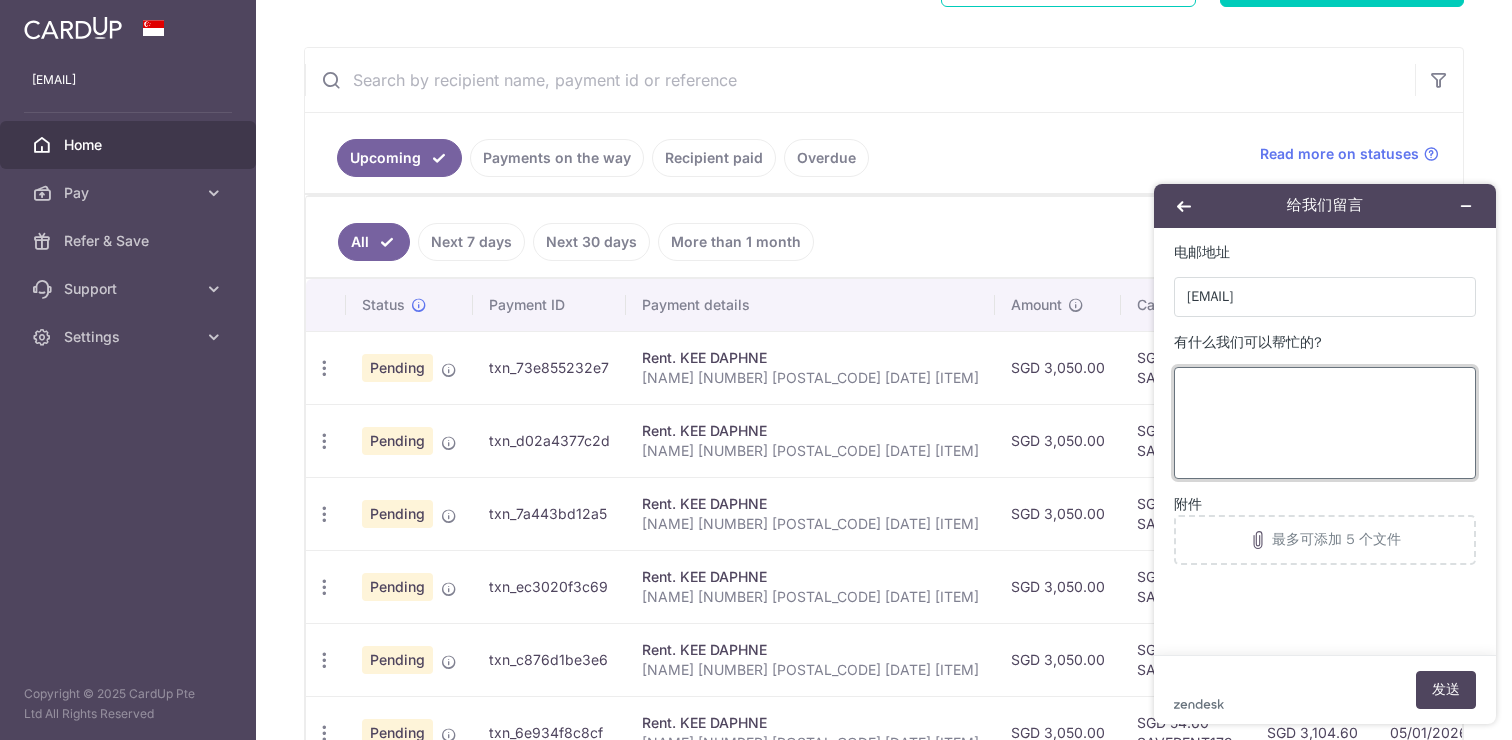 click on "有什么我们可以帮忙的?" at bounding box center [1325, 423] 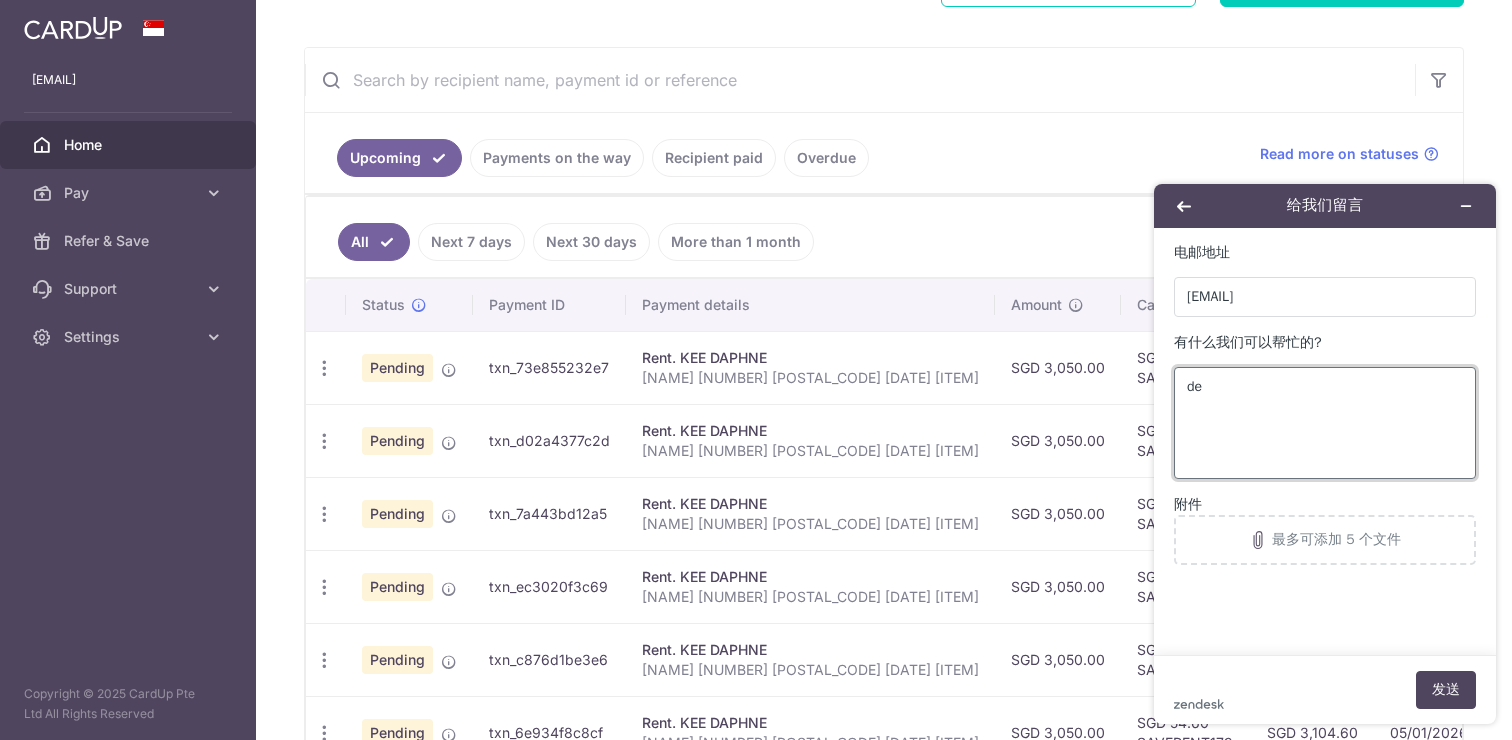 type on "的" 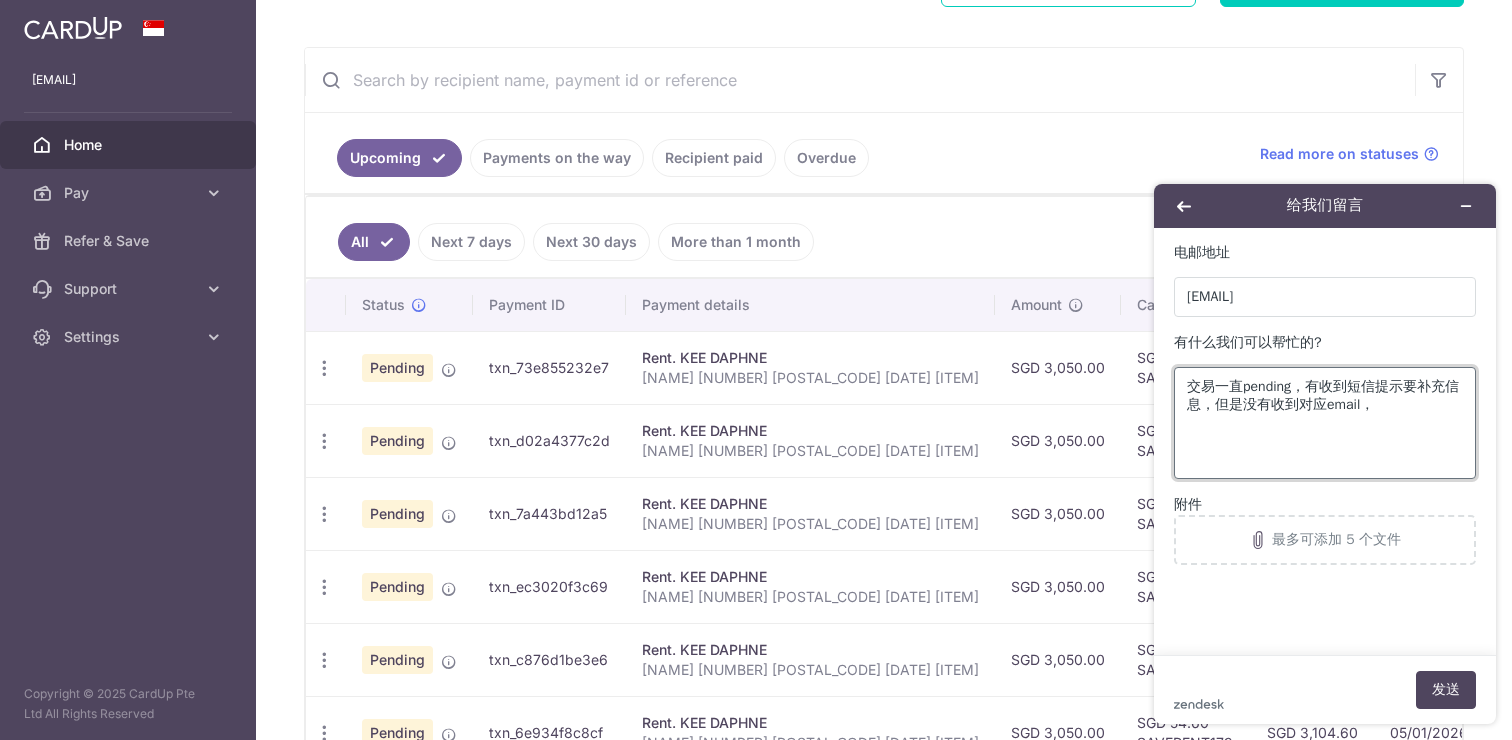 click on "交易一直pending，有收到短信提示要补充信息，但是没有收到对应email，" at bounding box center [1325, 423] 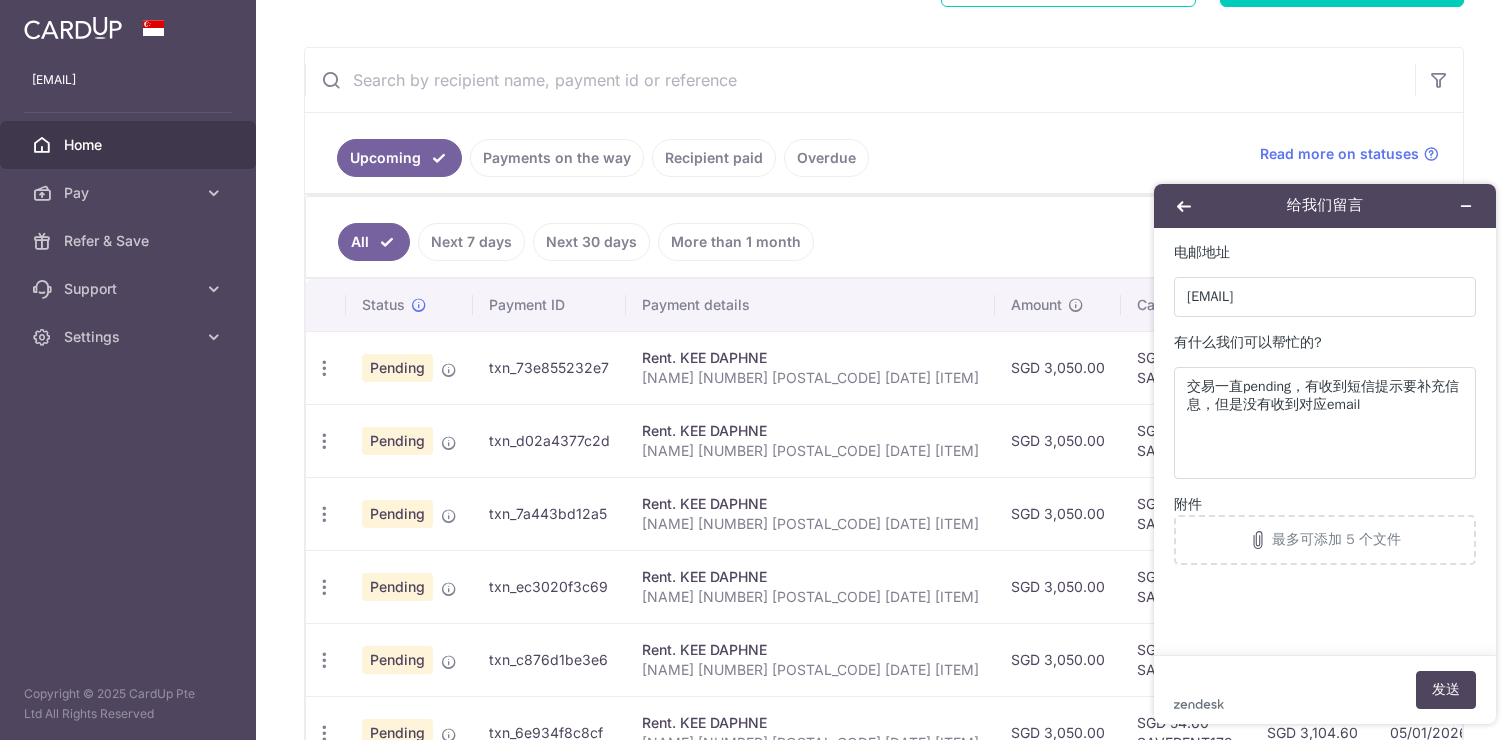 click on "Payment ID" at bounding box center [549, 305] 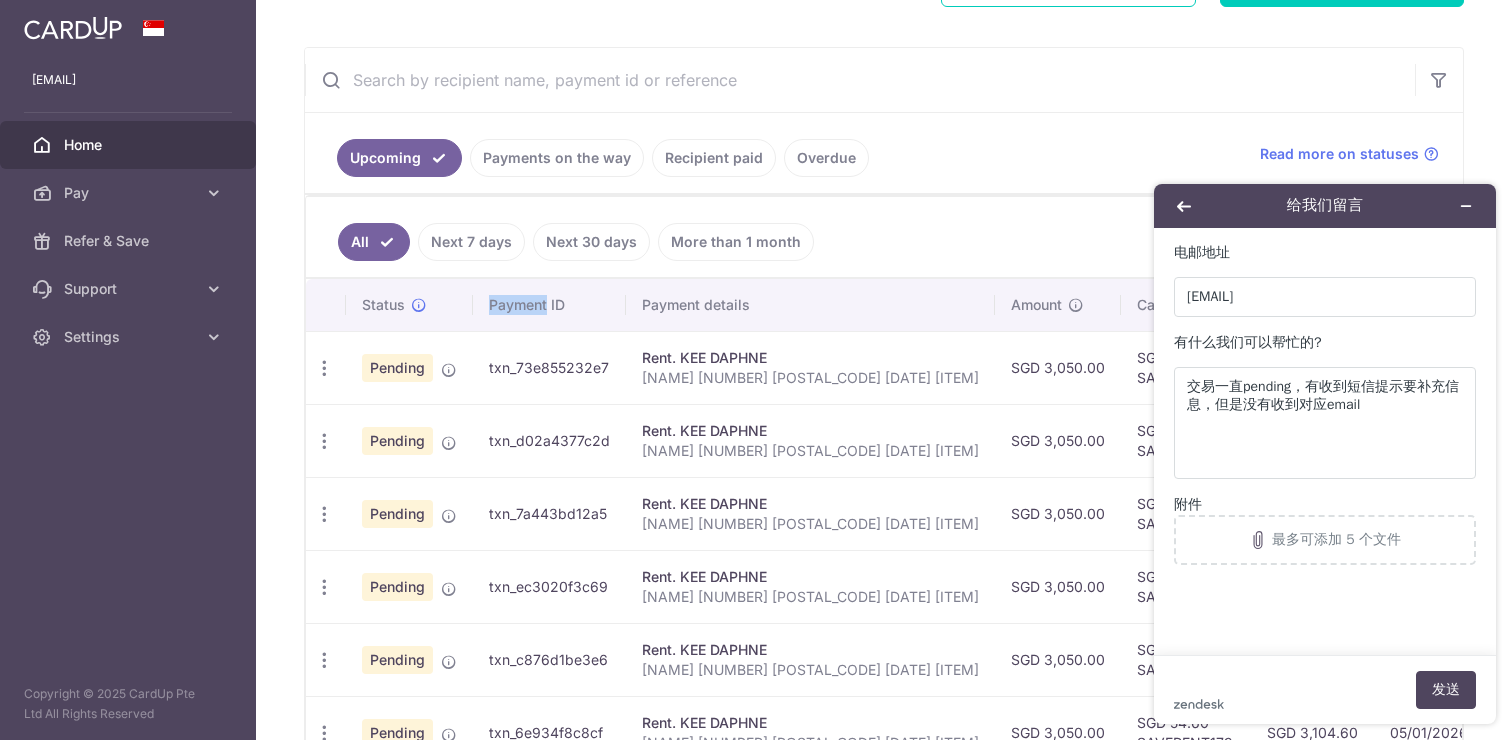 click on "Payment ID" at bounding box center [549, 305] 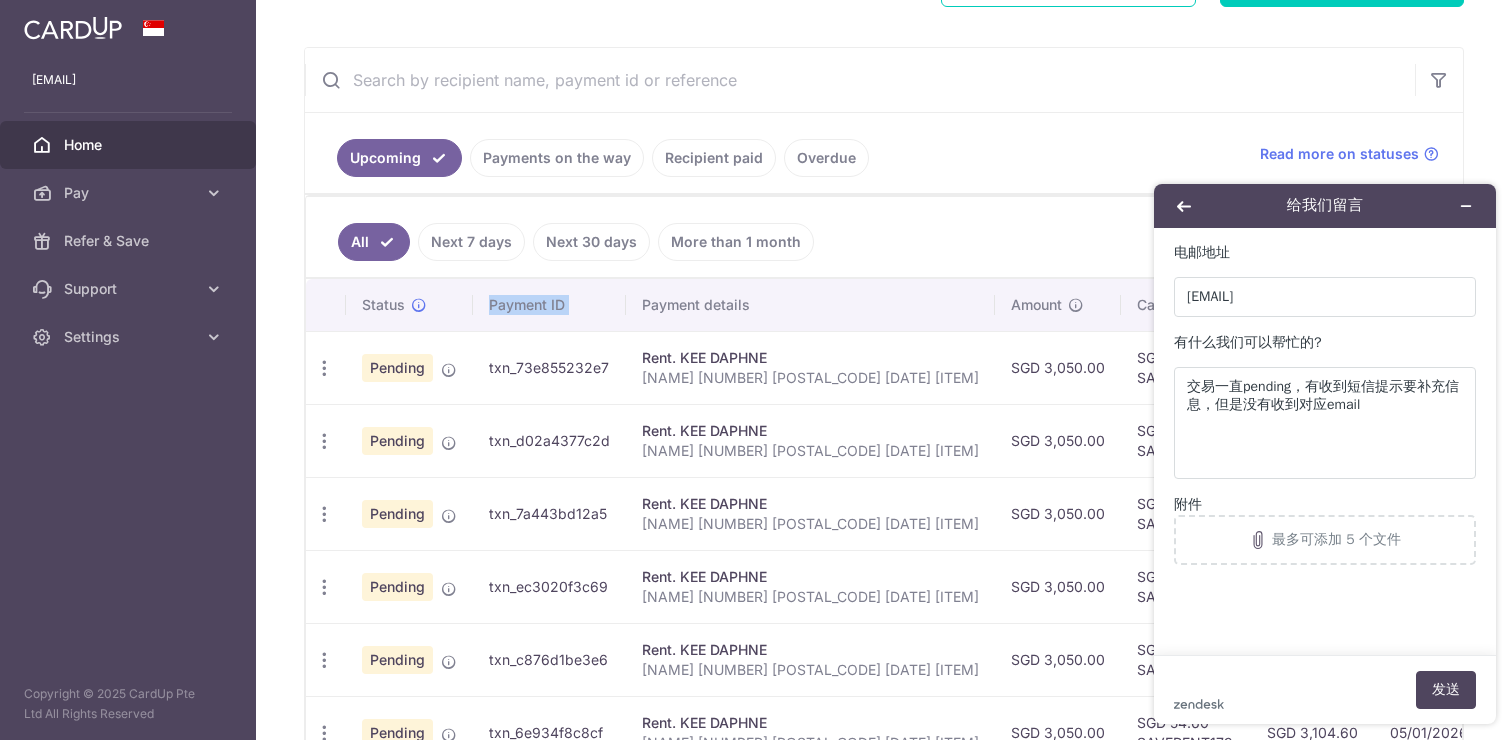 click on "Payment ID" at bounding box center (549, 305) 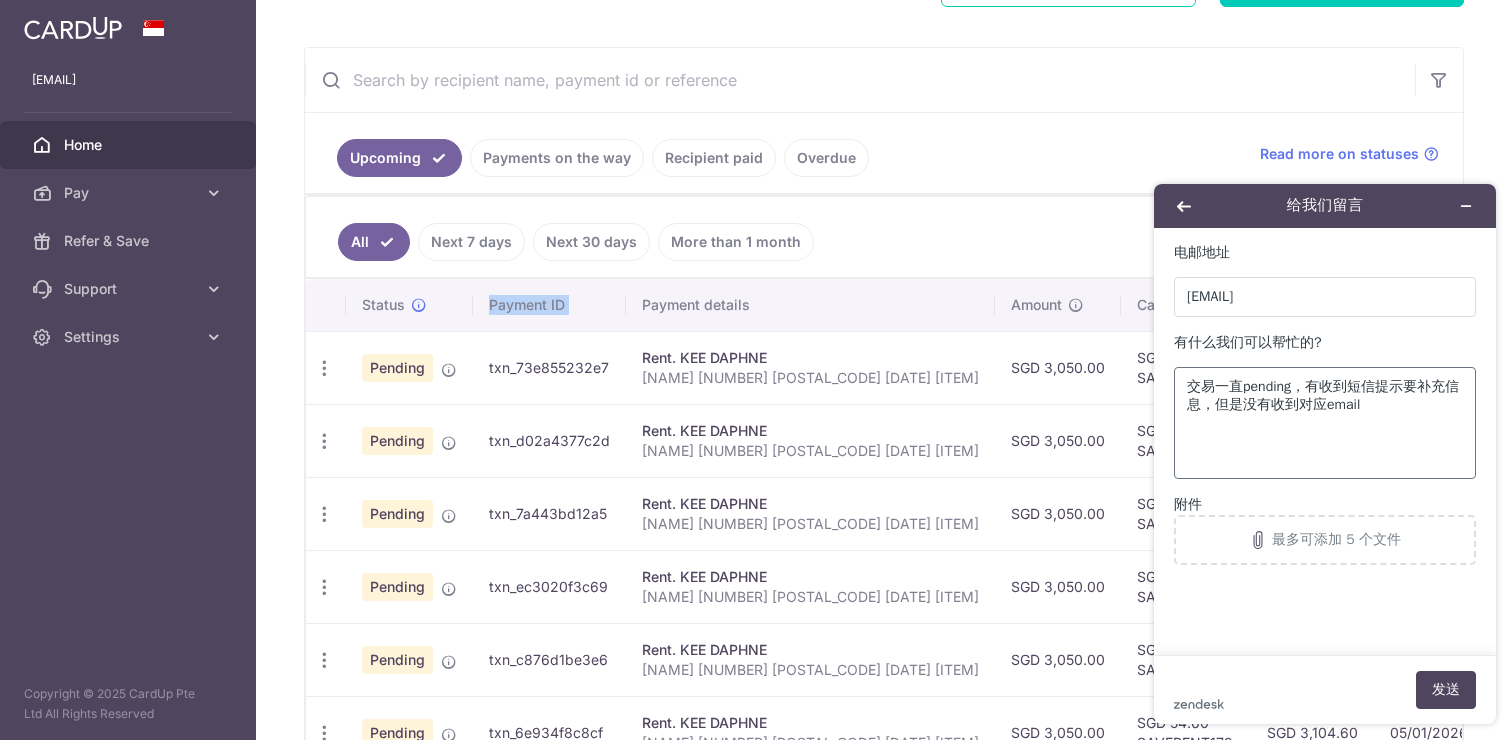 copy on "Payment ID" 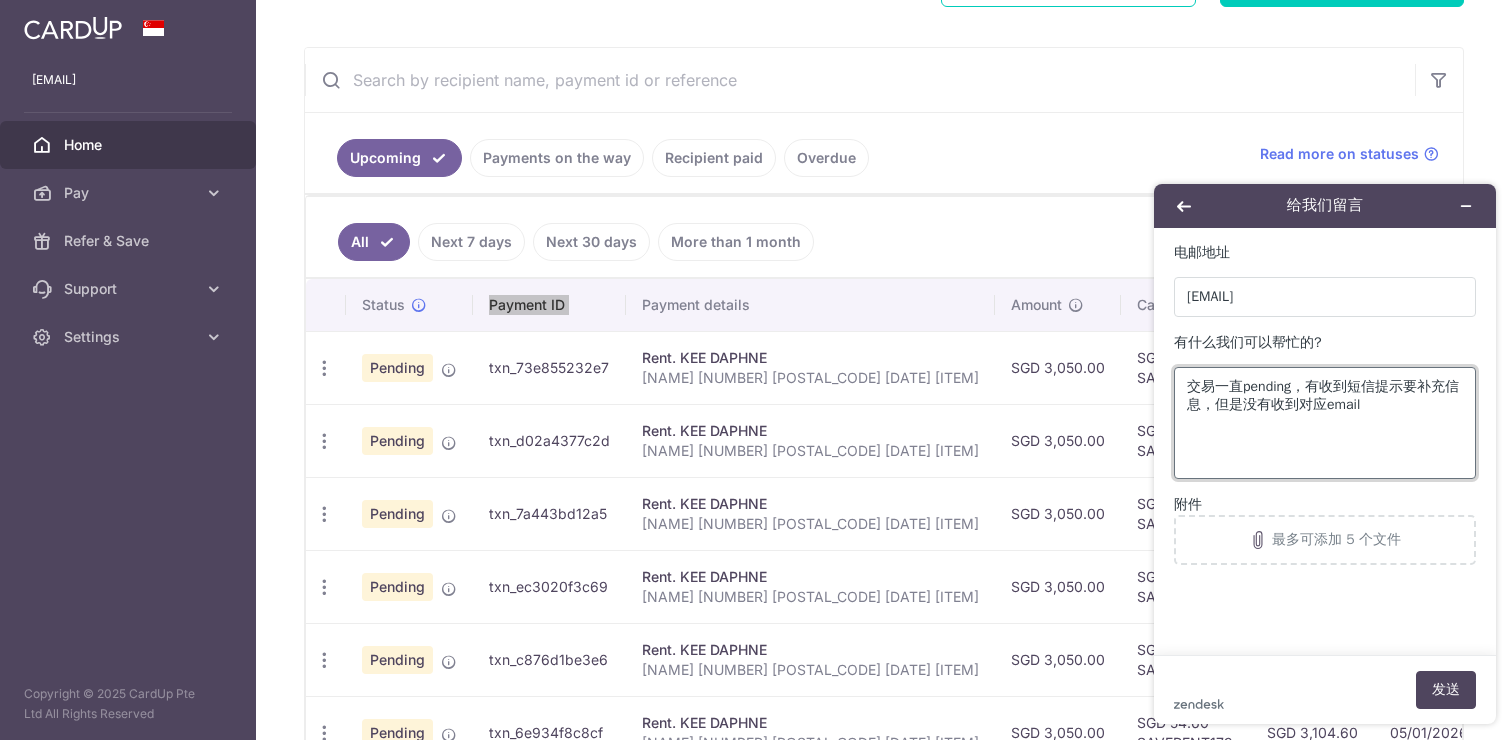 click on "交易一直pending，有收到短信提示要补充信息，但是没有收到对应email" at bounding box center [1325, 423] 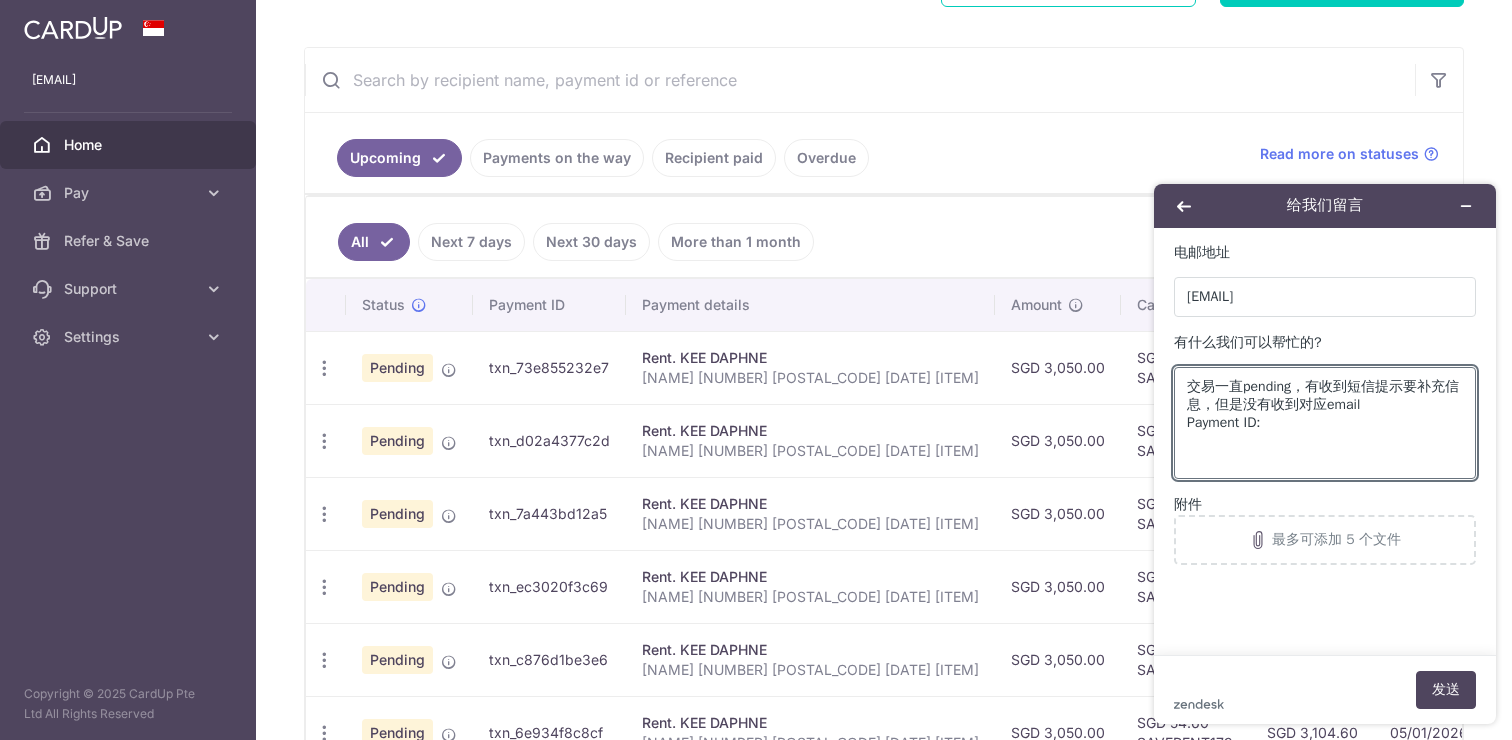 click on "txn_73e855232e7" at bounding box center [549, 367] 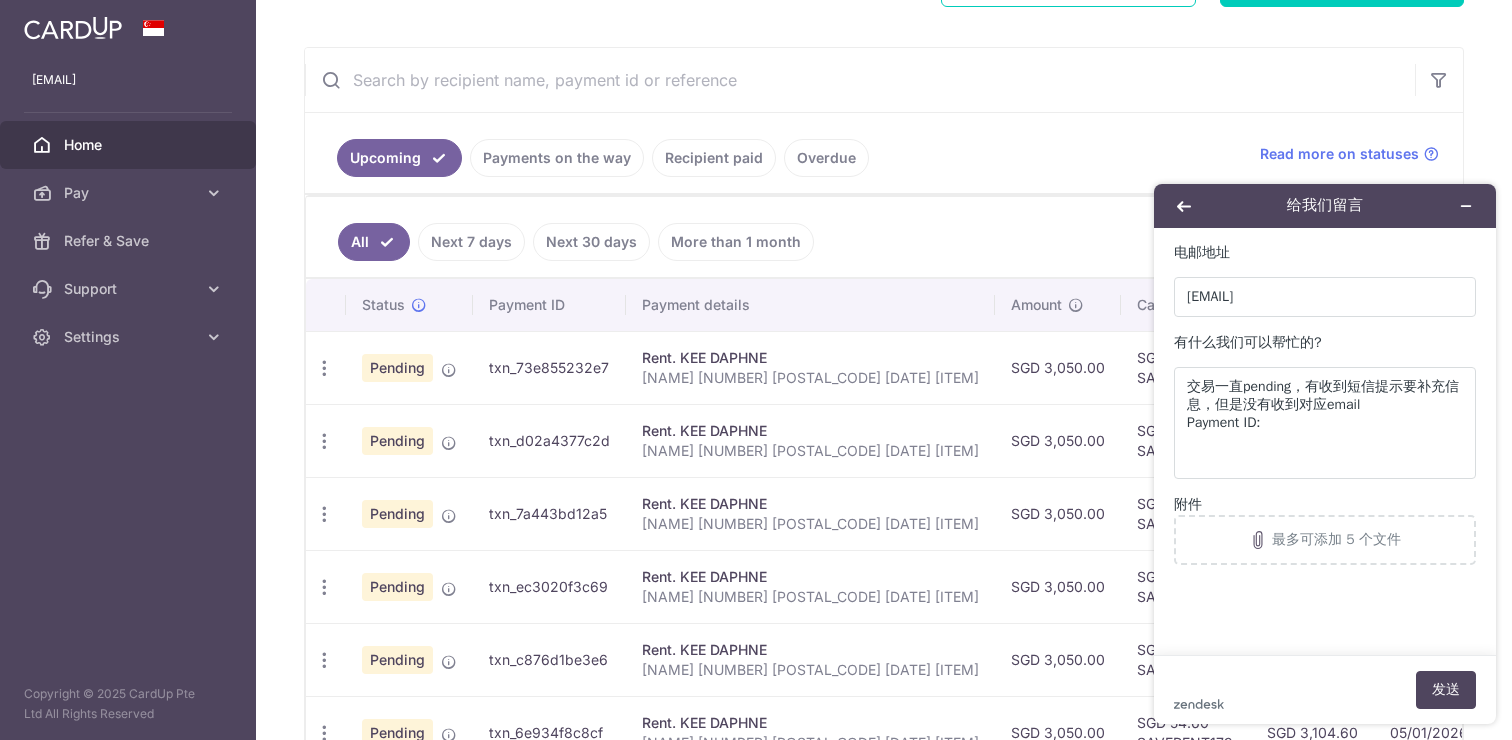 click on "txn_73e855232e7" at bounding box center (549, 367) 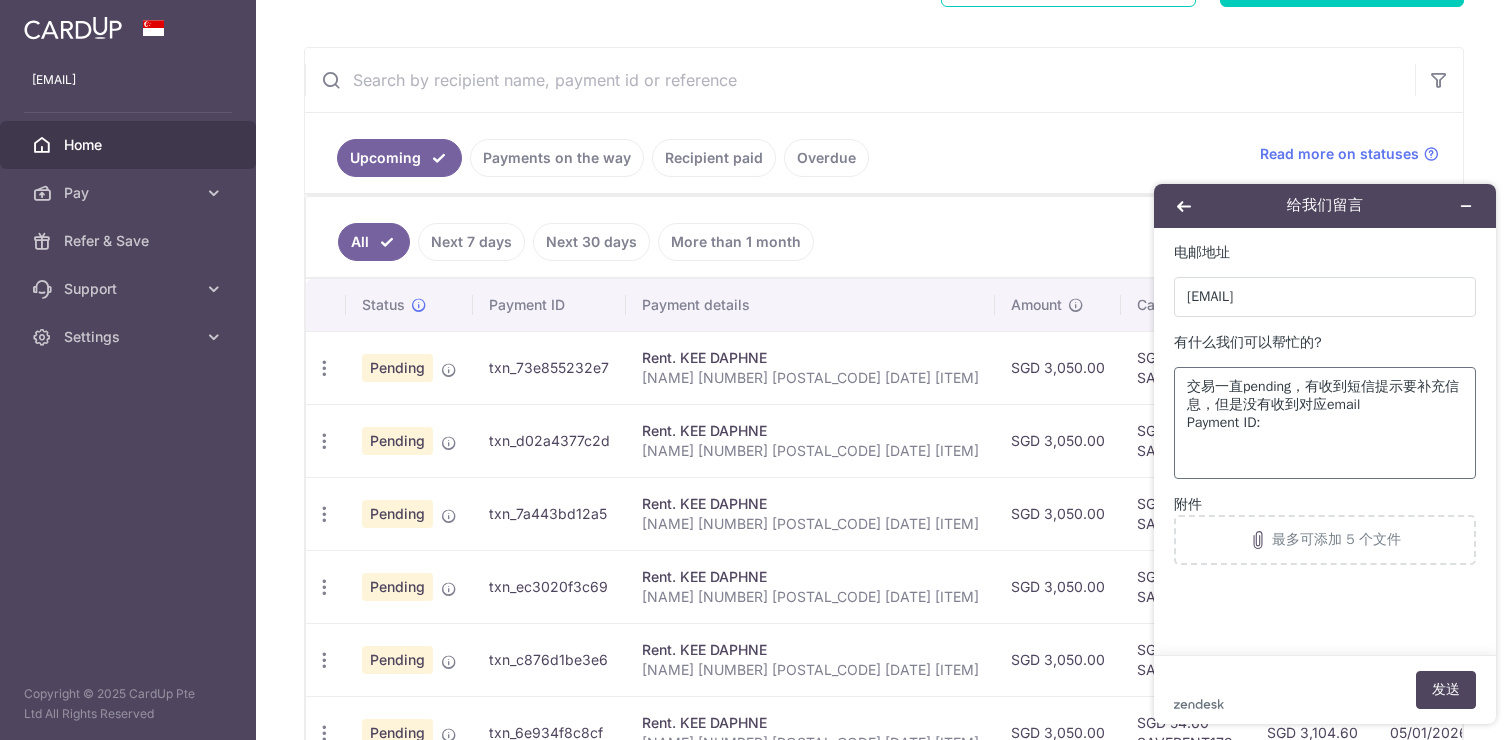 copy on "txn_73e855232e7" 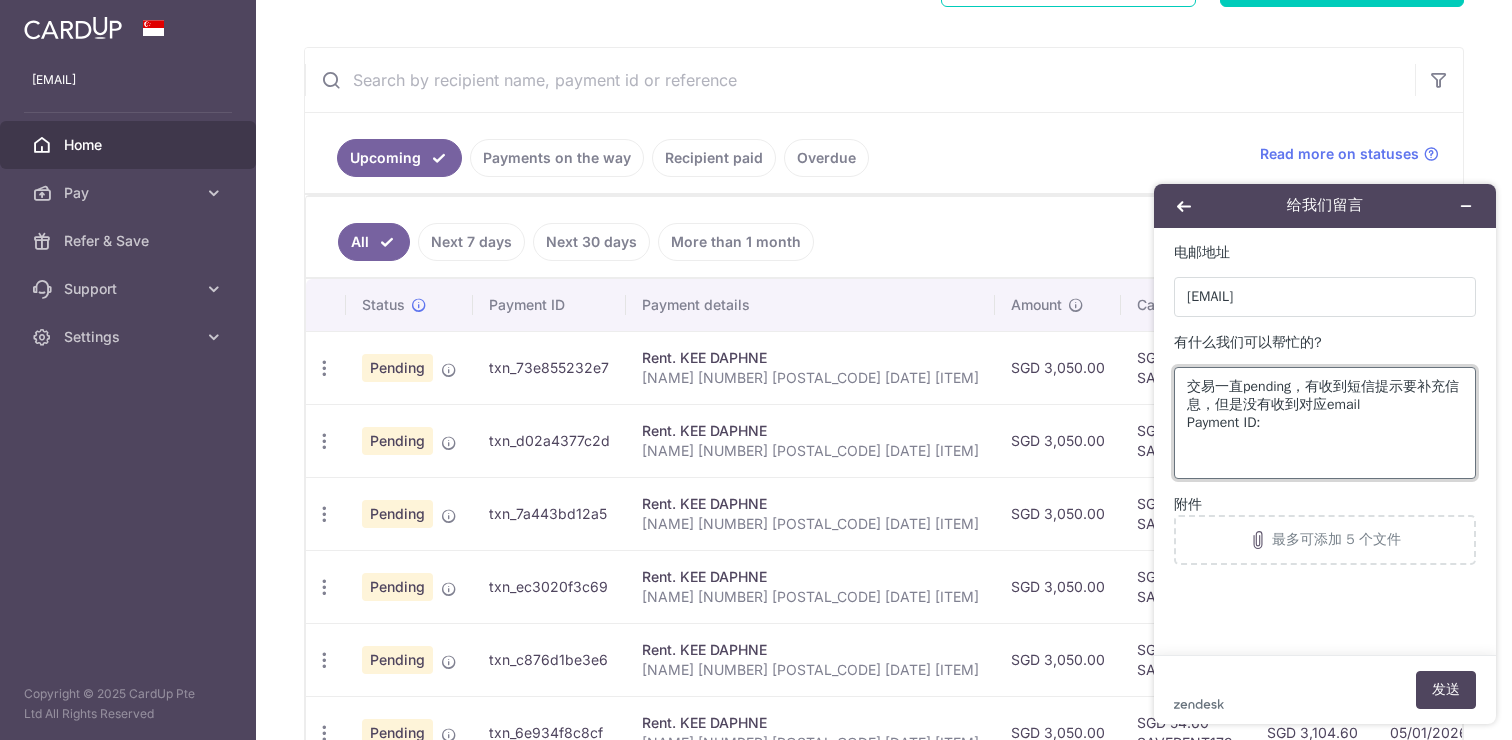click on "交易一直pending，有收到短信提示要补充信息，但是没有收到对应email
Payment ID:" at bounding box center (1325, 423) 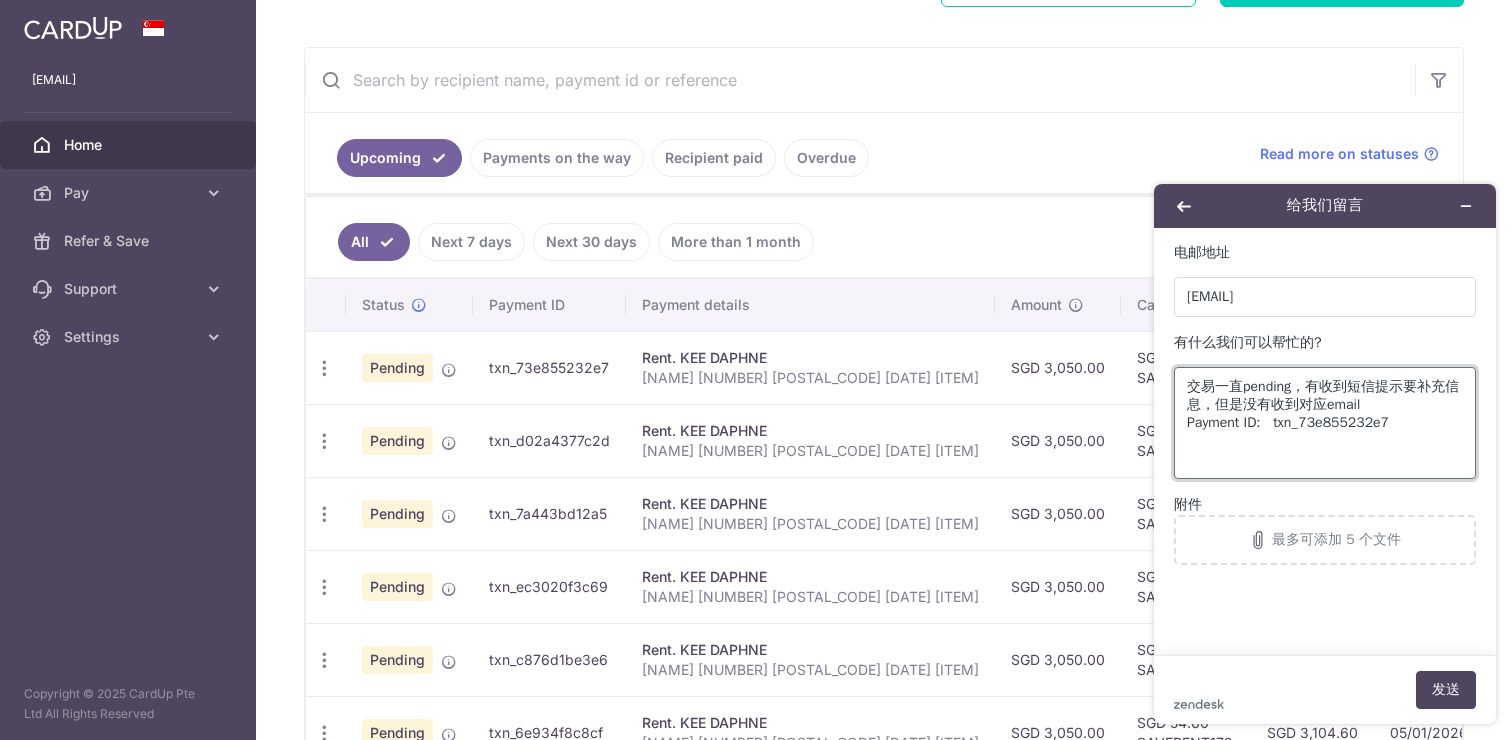 click on "交易一直pending，有收到短信提示要补充信息，但是没有收到对应email
Payment ID:   txn_73e855232e7" at bounding box center (1325, 423) 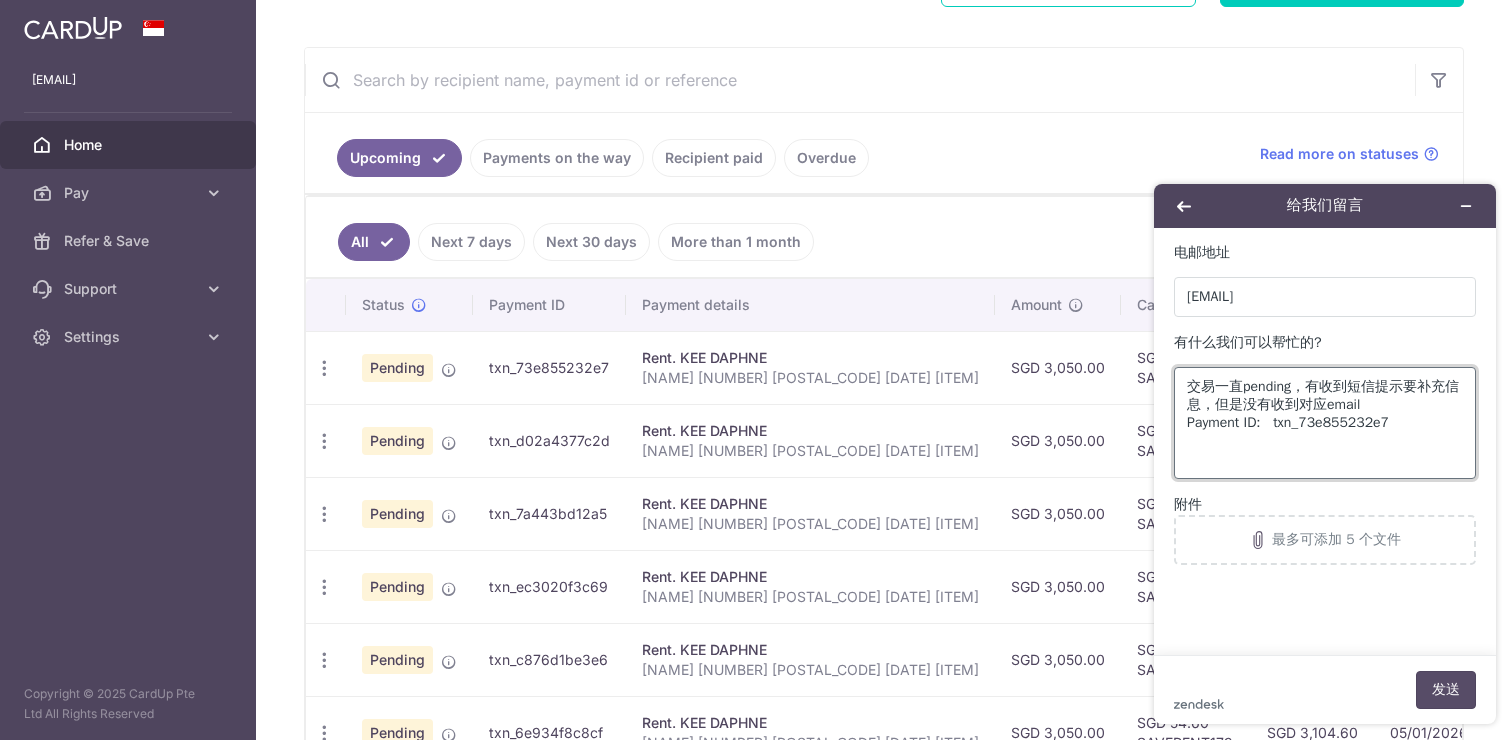 type on "交易一直pending，有收到短信提示要补充信息，但是没有收到对应email
Payment ID:   txn_73e855232e7" 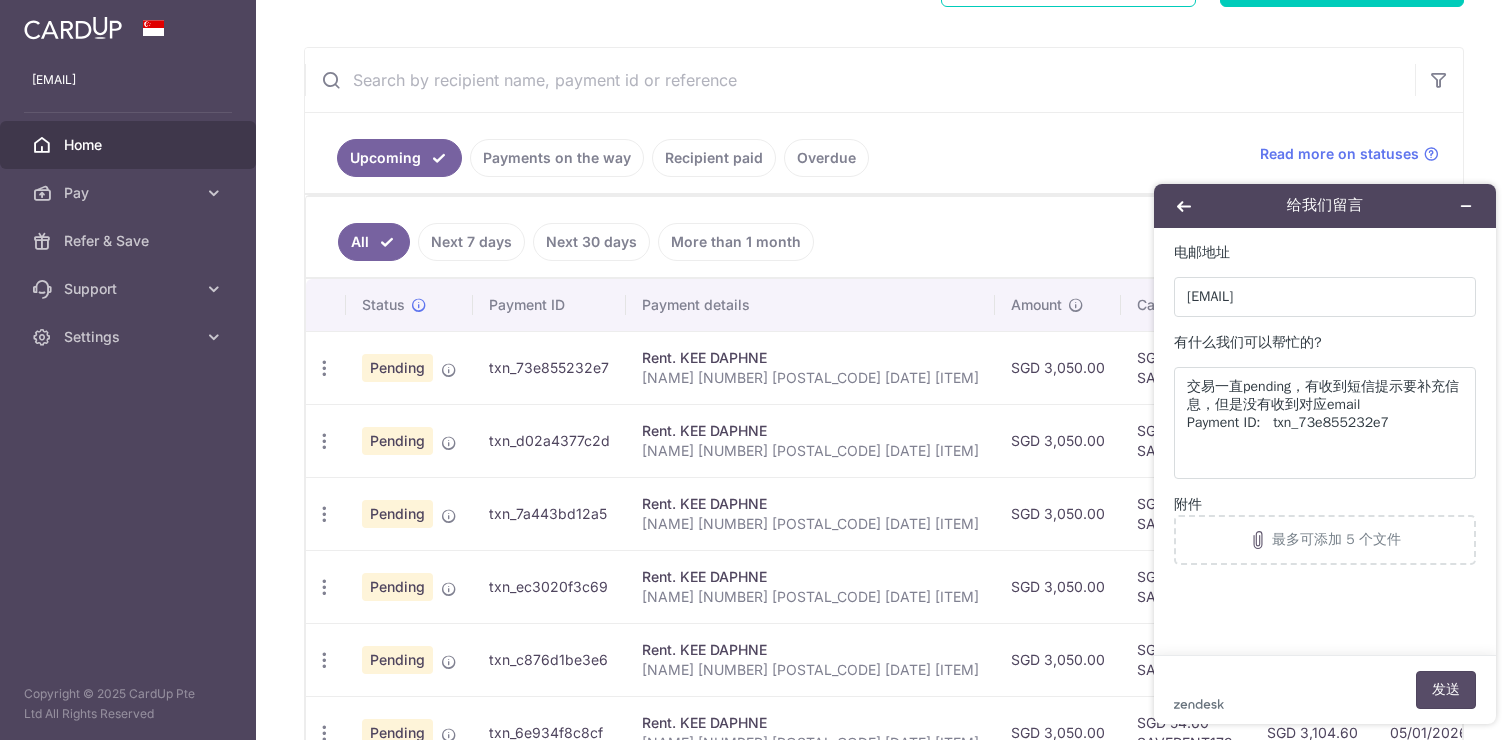 click on "发送" at bounding box center (1446, 690) 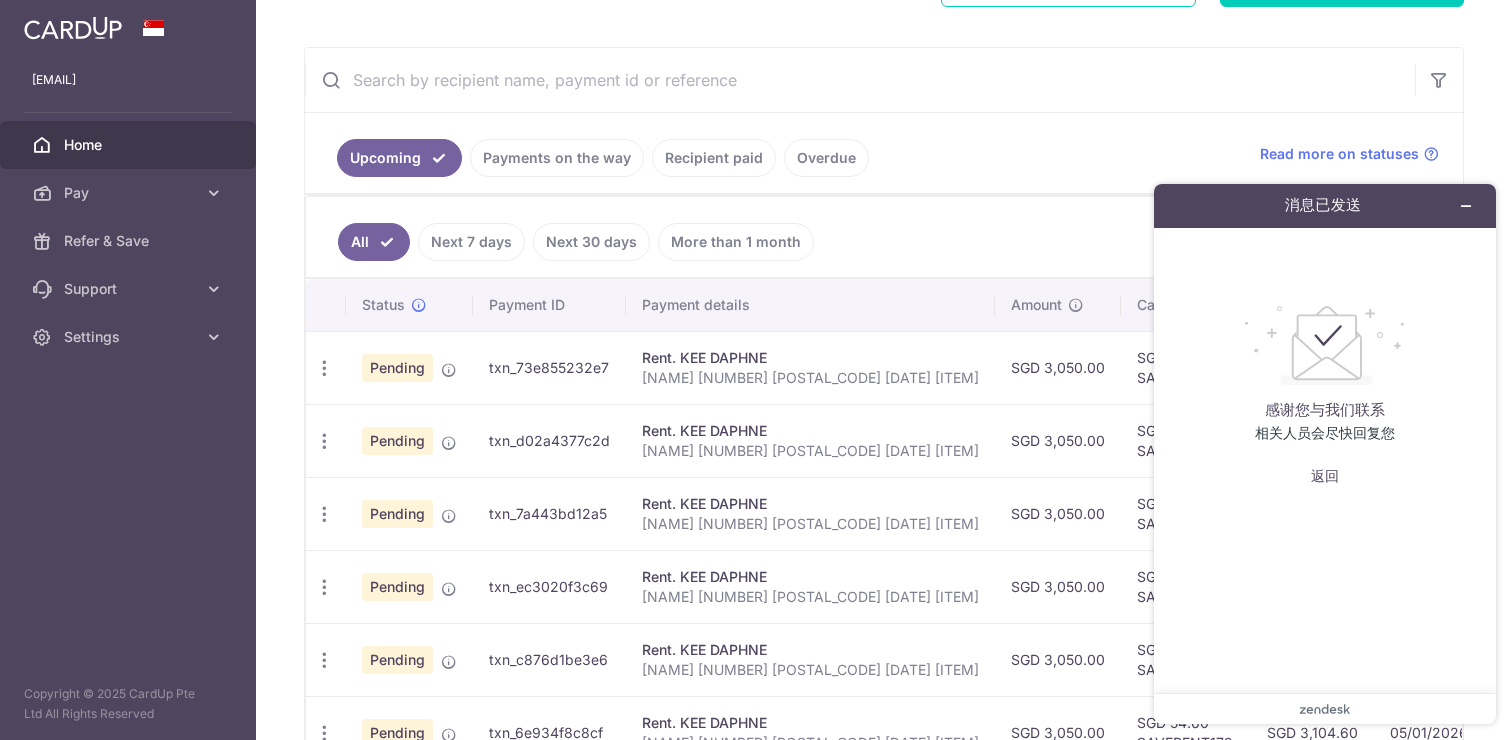 click on "相关人员会尽快回复您" at bounding box center (1325, 434) 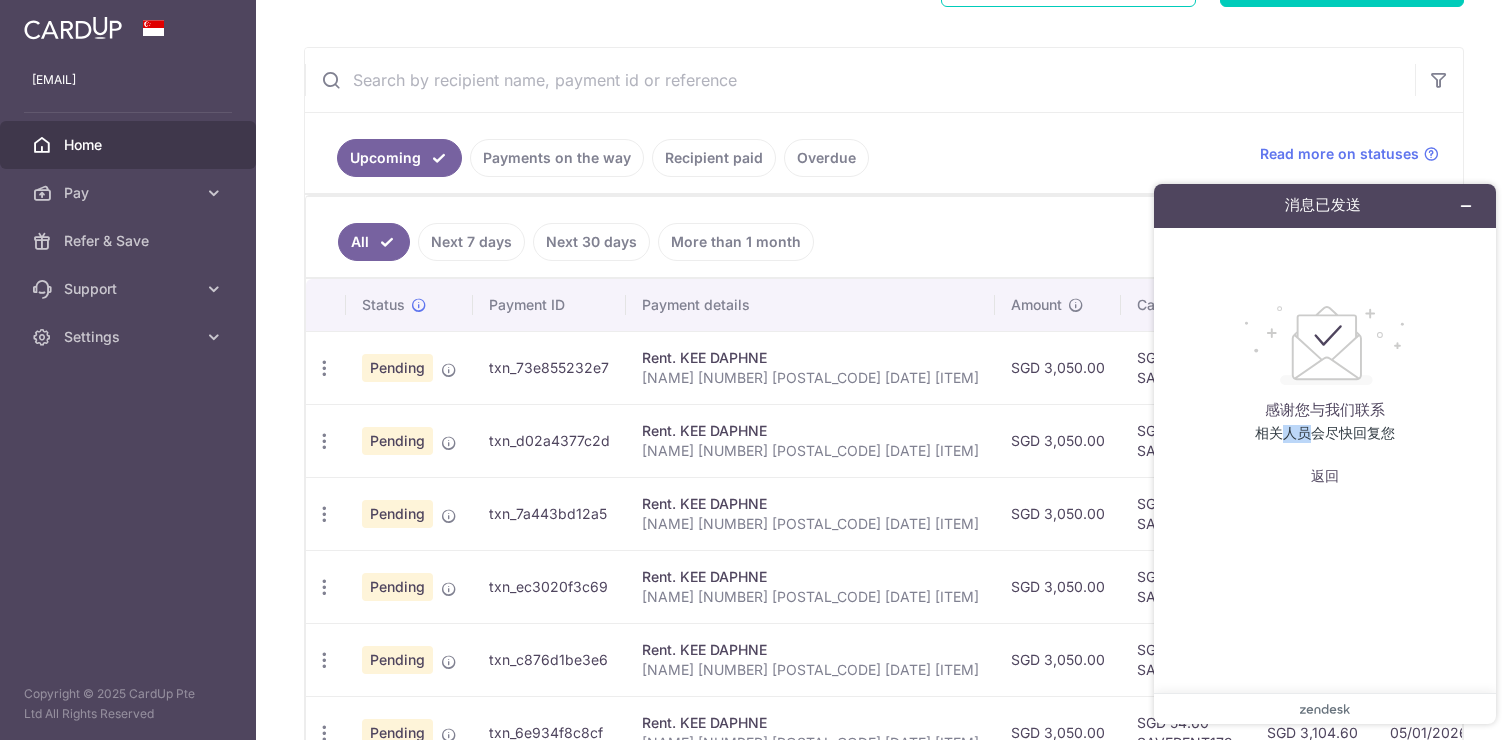 click on "相关人员会尽快回复您" at bounding box center [1325, 434] 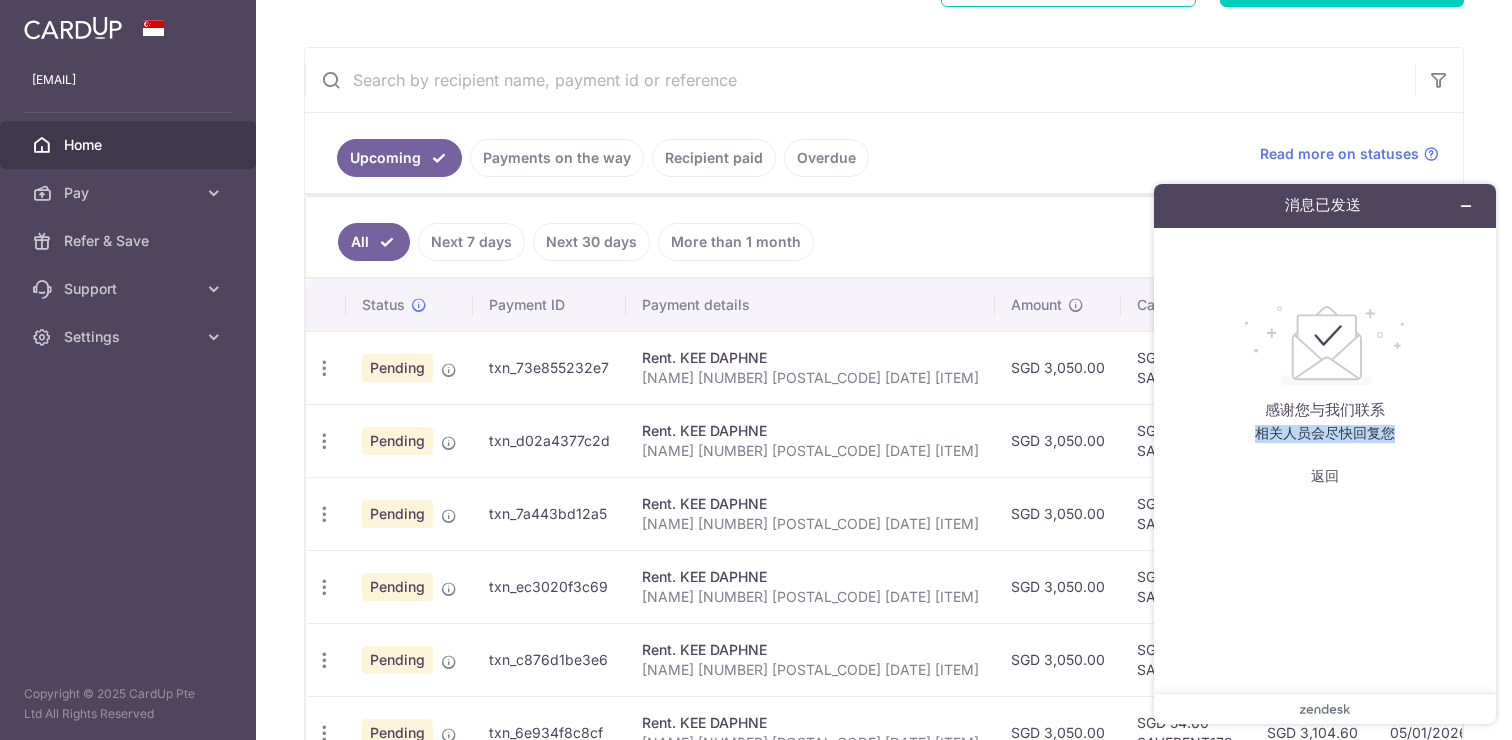 click on "相关人员会尽快回复您" at bounding box center [1325, 434] 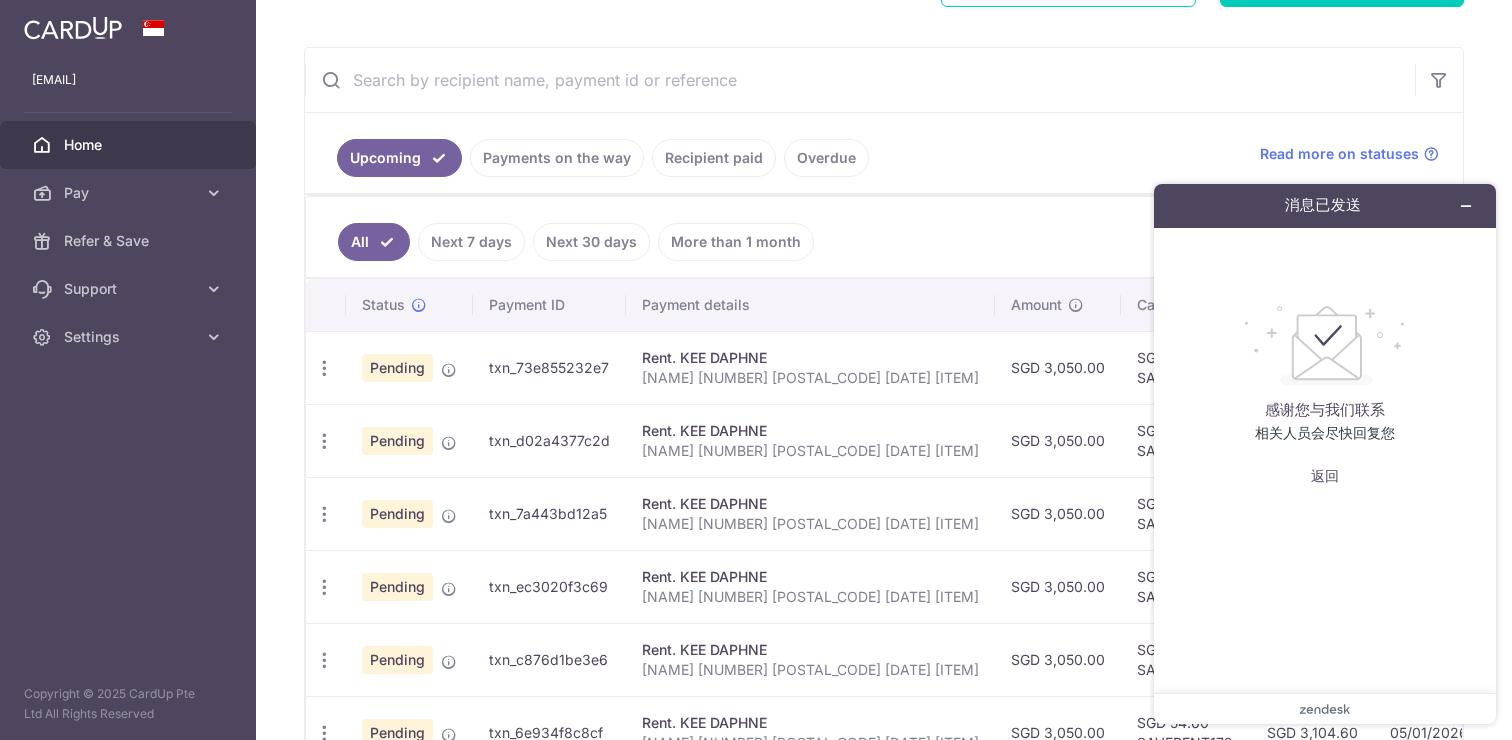 click on "相关人员会尽快回复您" at bounding box center [1325, 434] 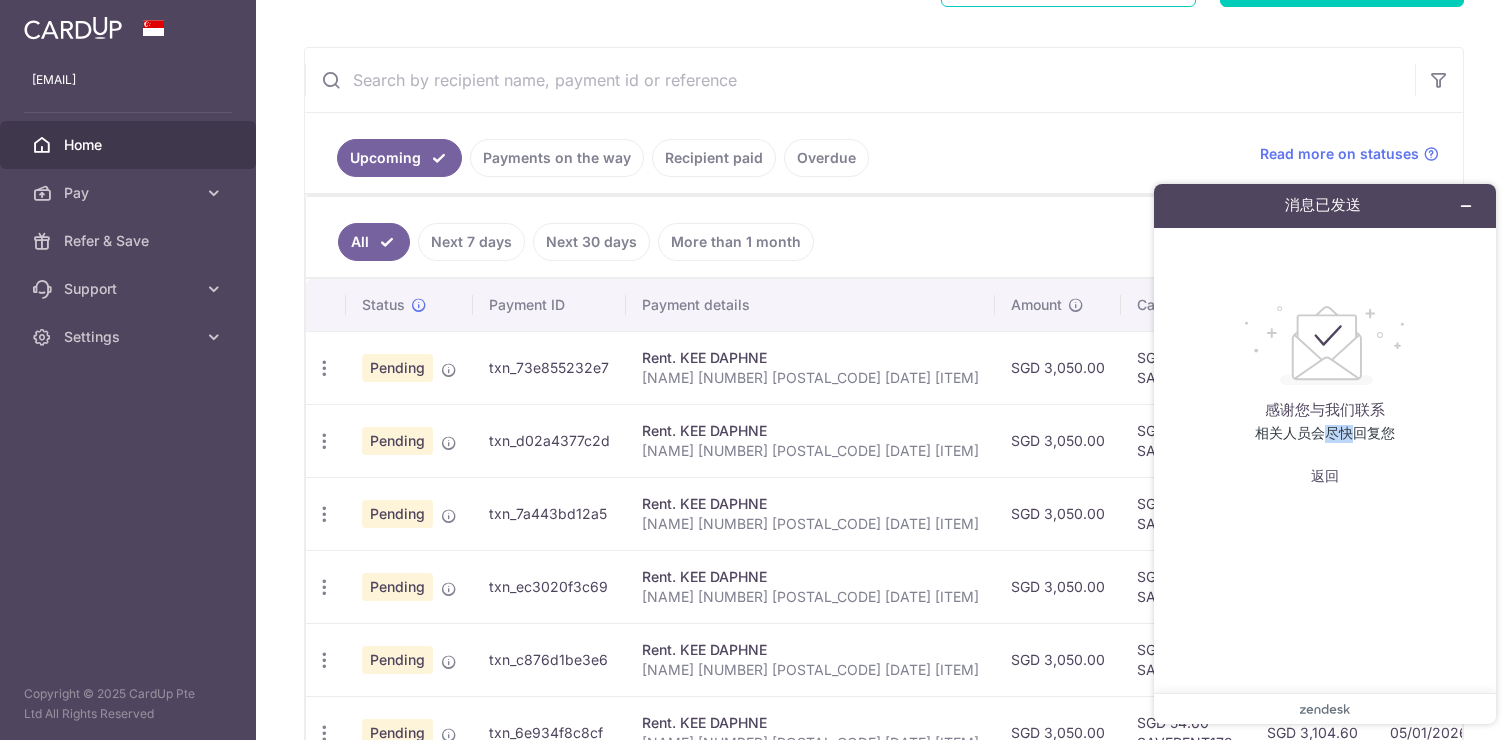 click on "相关人员会尽快回复您" at bounding box center [1325, 434] 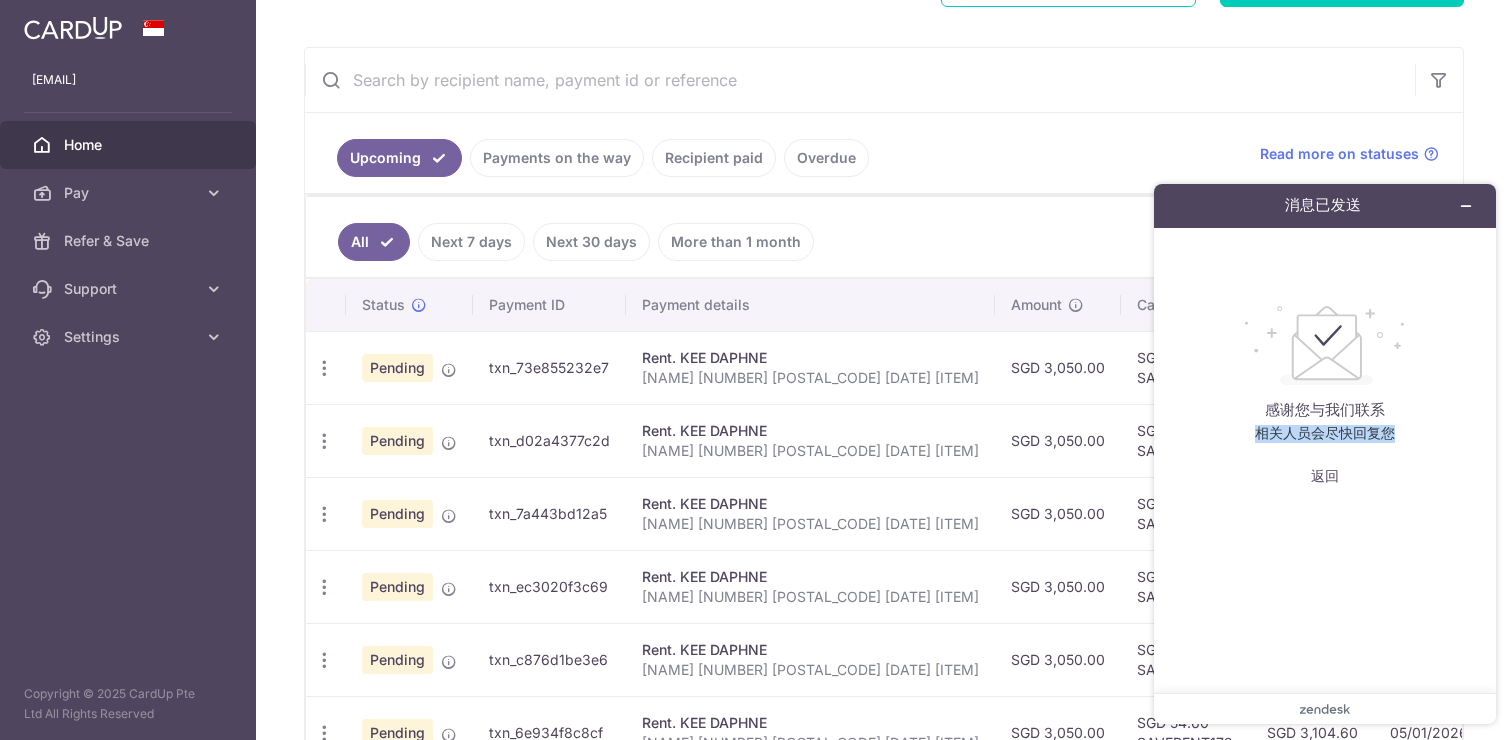 click on "相关人员会尽快回复您" at bounding box center (1325, 434) 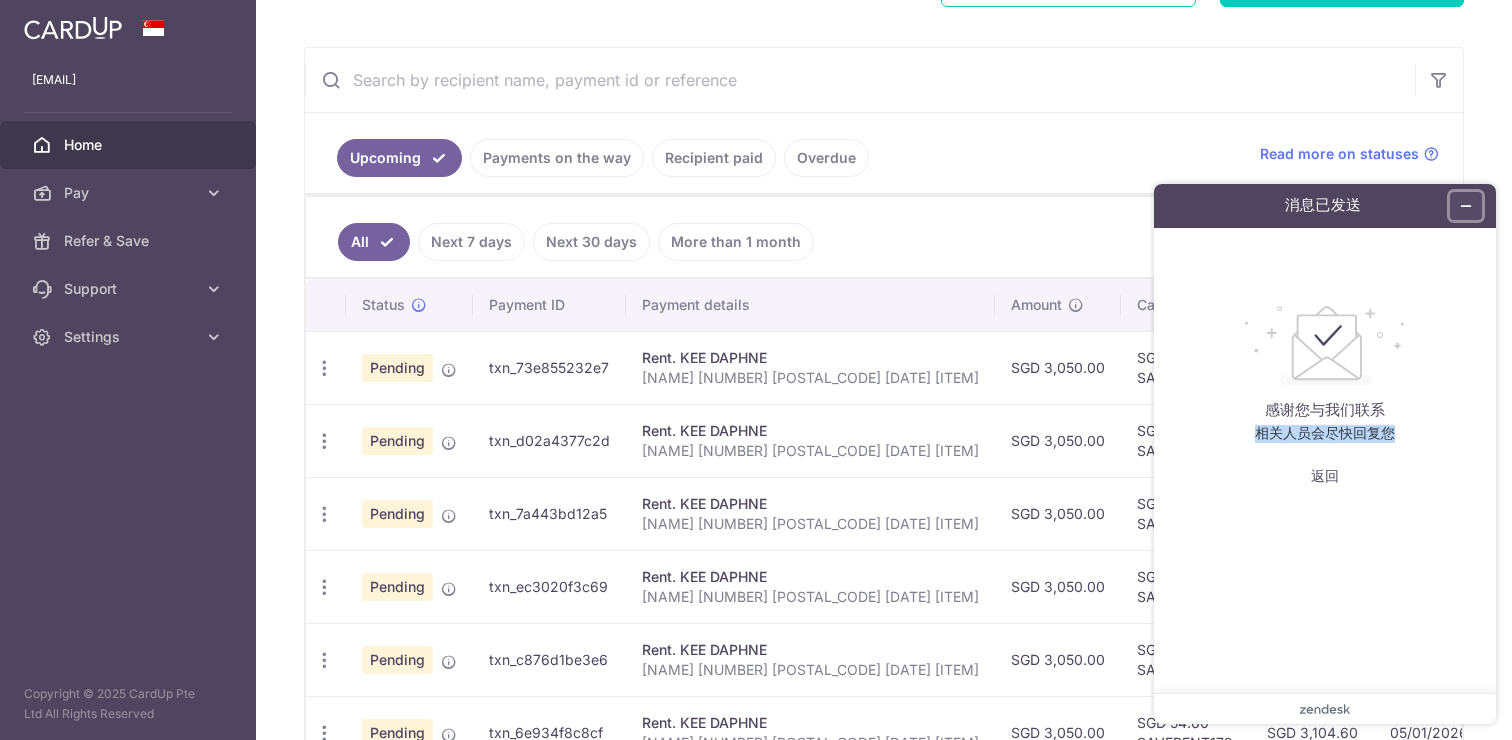 click at bounding box center (1466, 206) 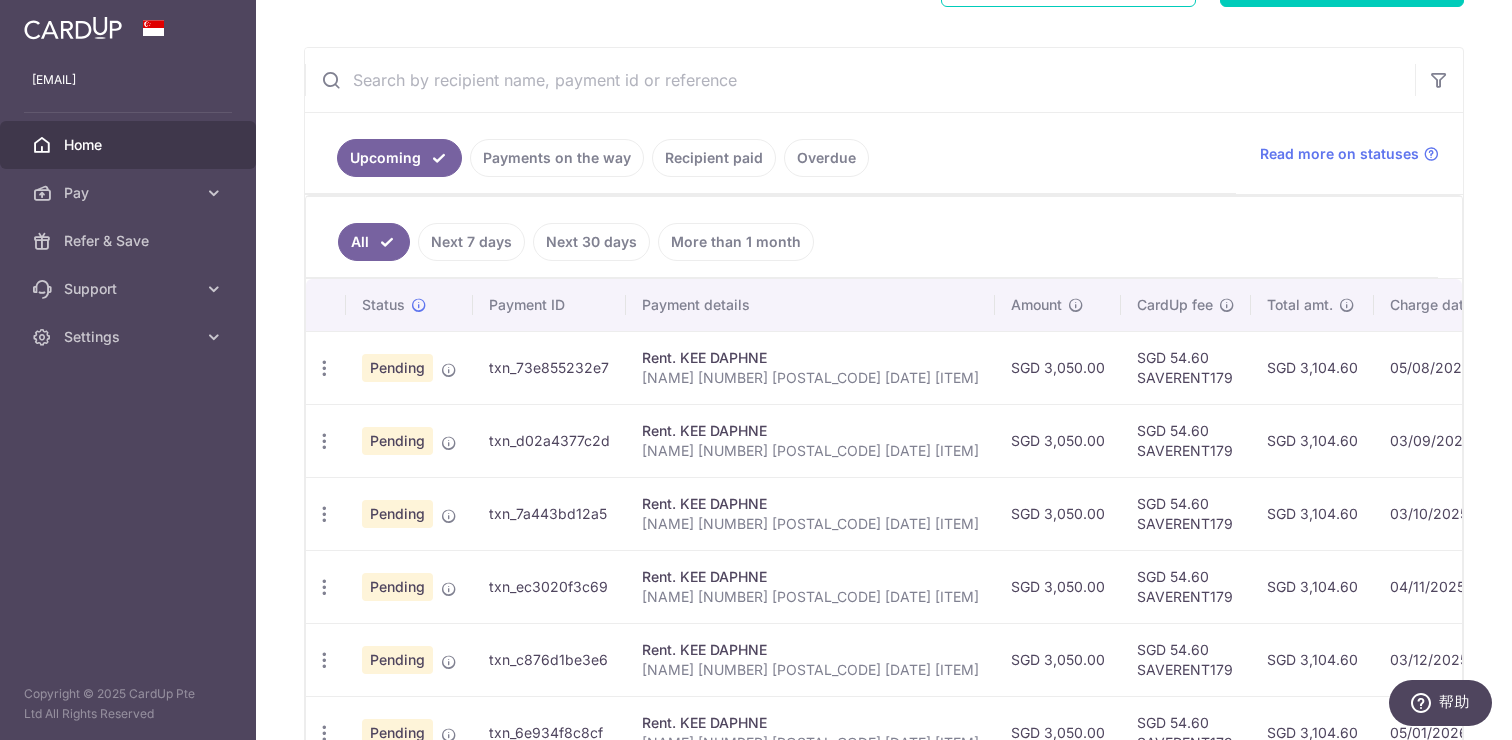 click on "05/08/2025" at bounding box center (1442, 367) 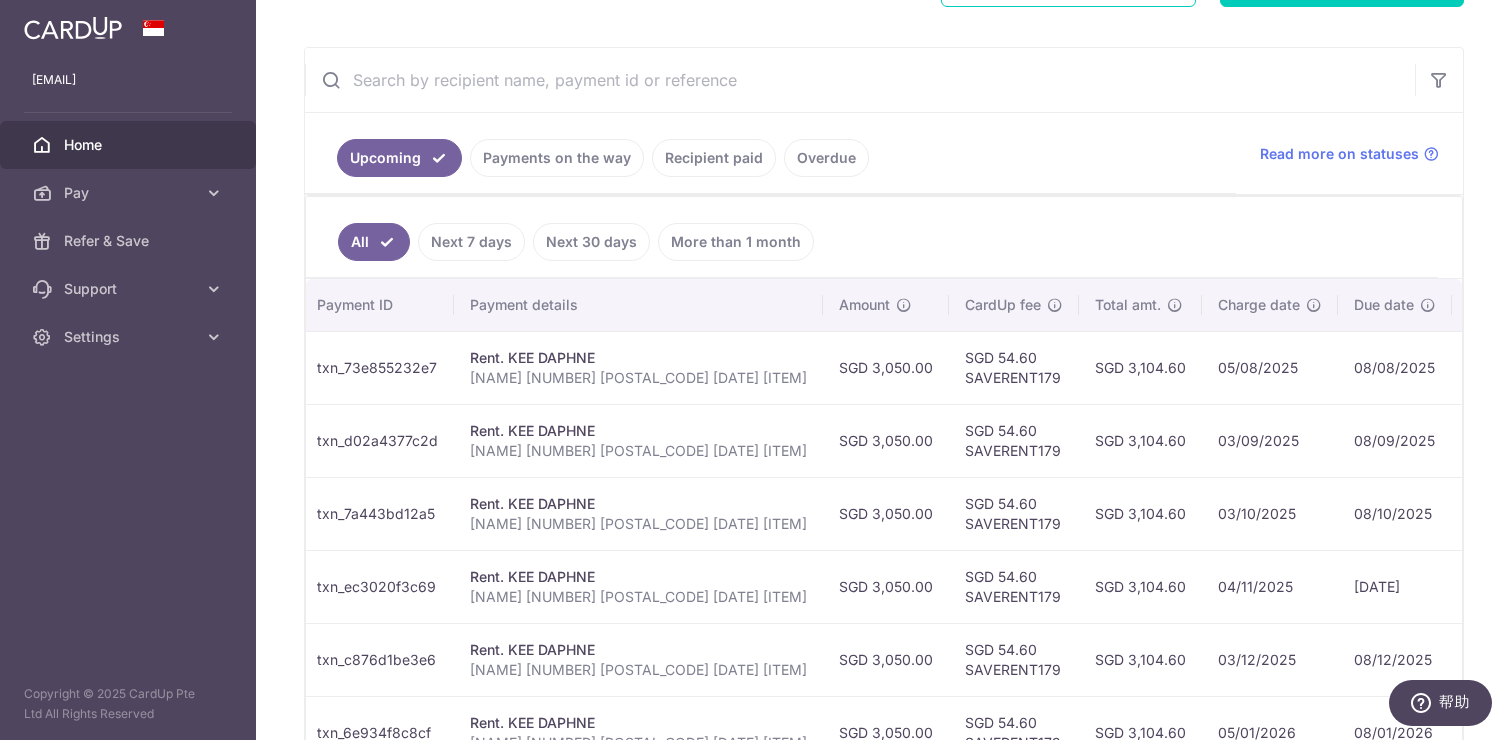 click on "08/08/2025" at bounding box center (1395, 367) 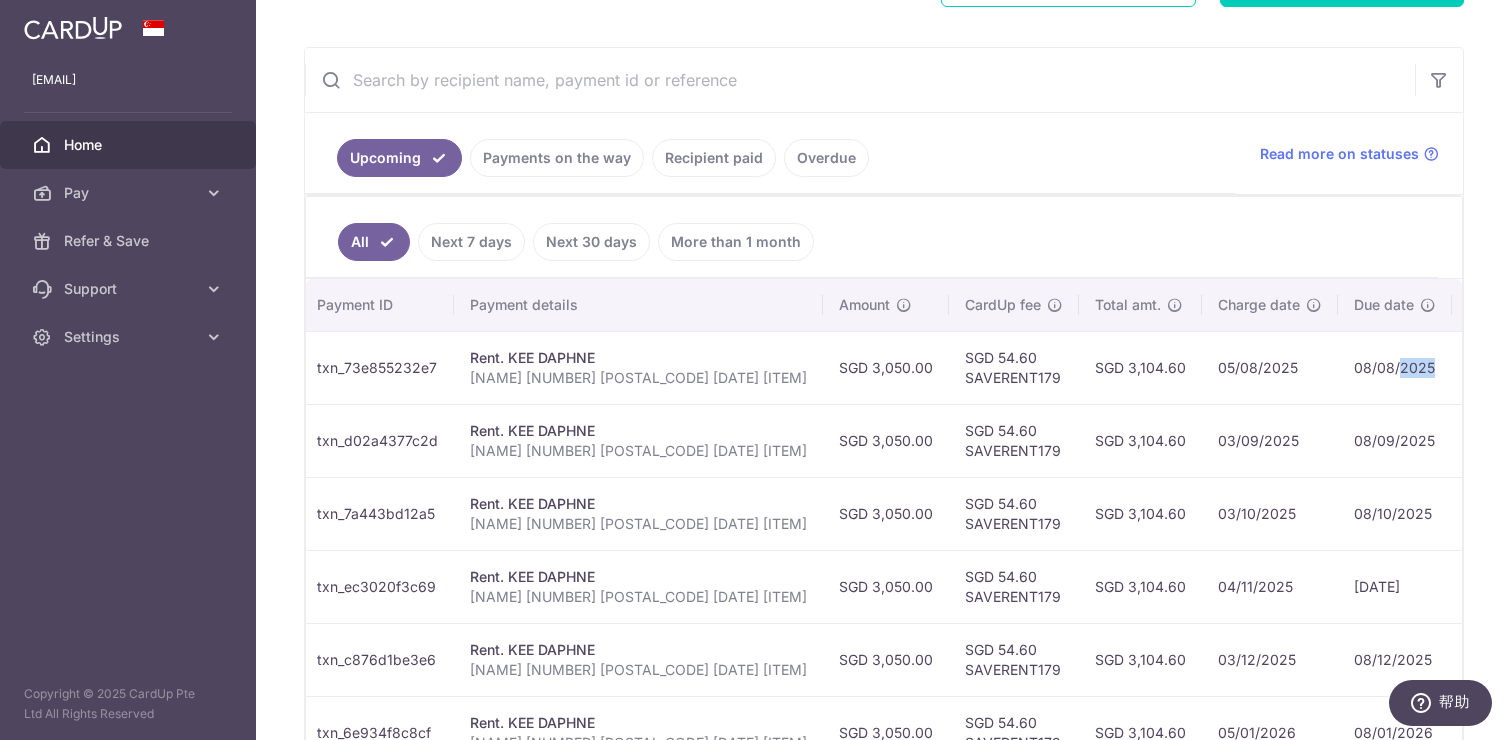 click on "08/08/2025" at bounding box center (1395, 367) 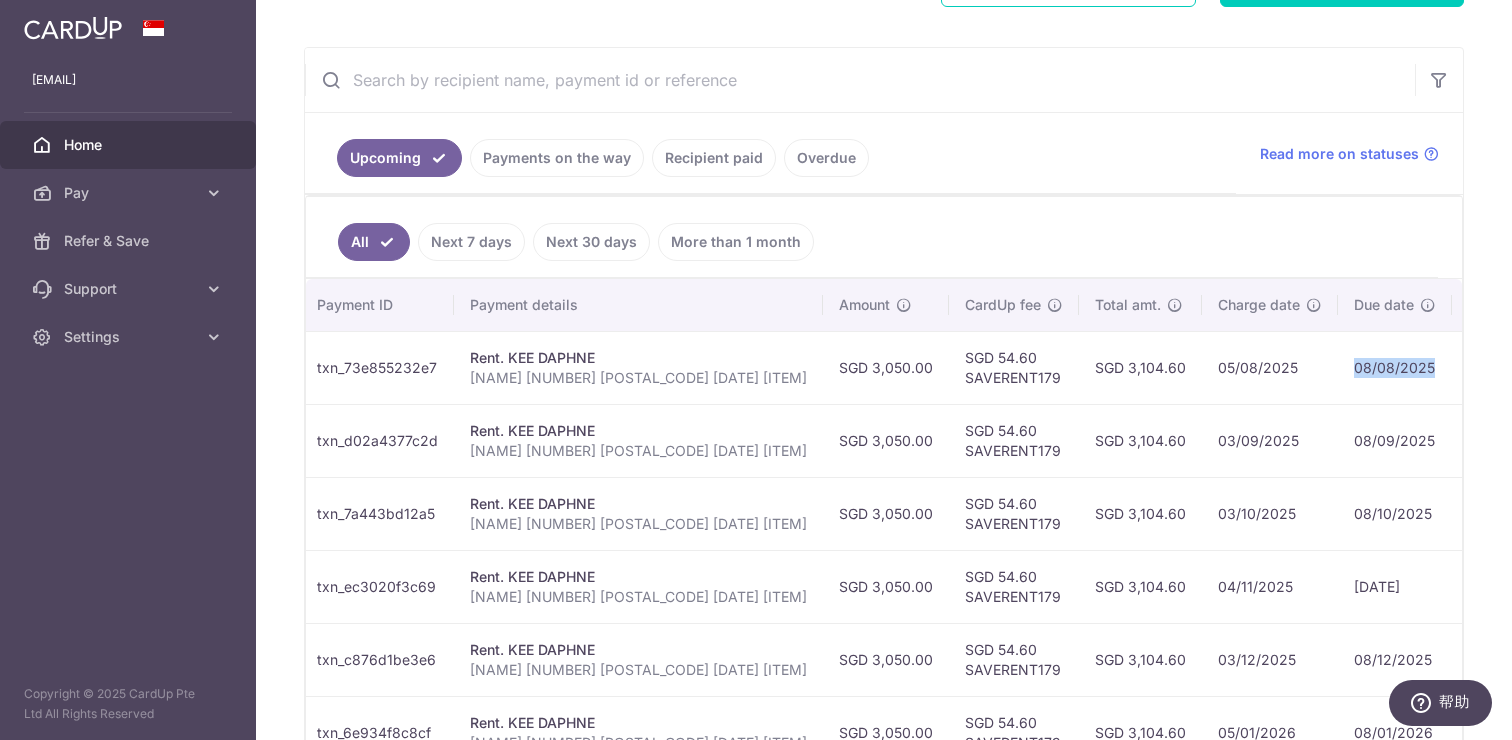 click on "08/08/2025" at bounding box center [1395, 367] 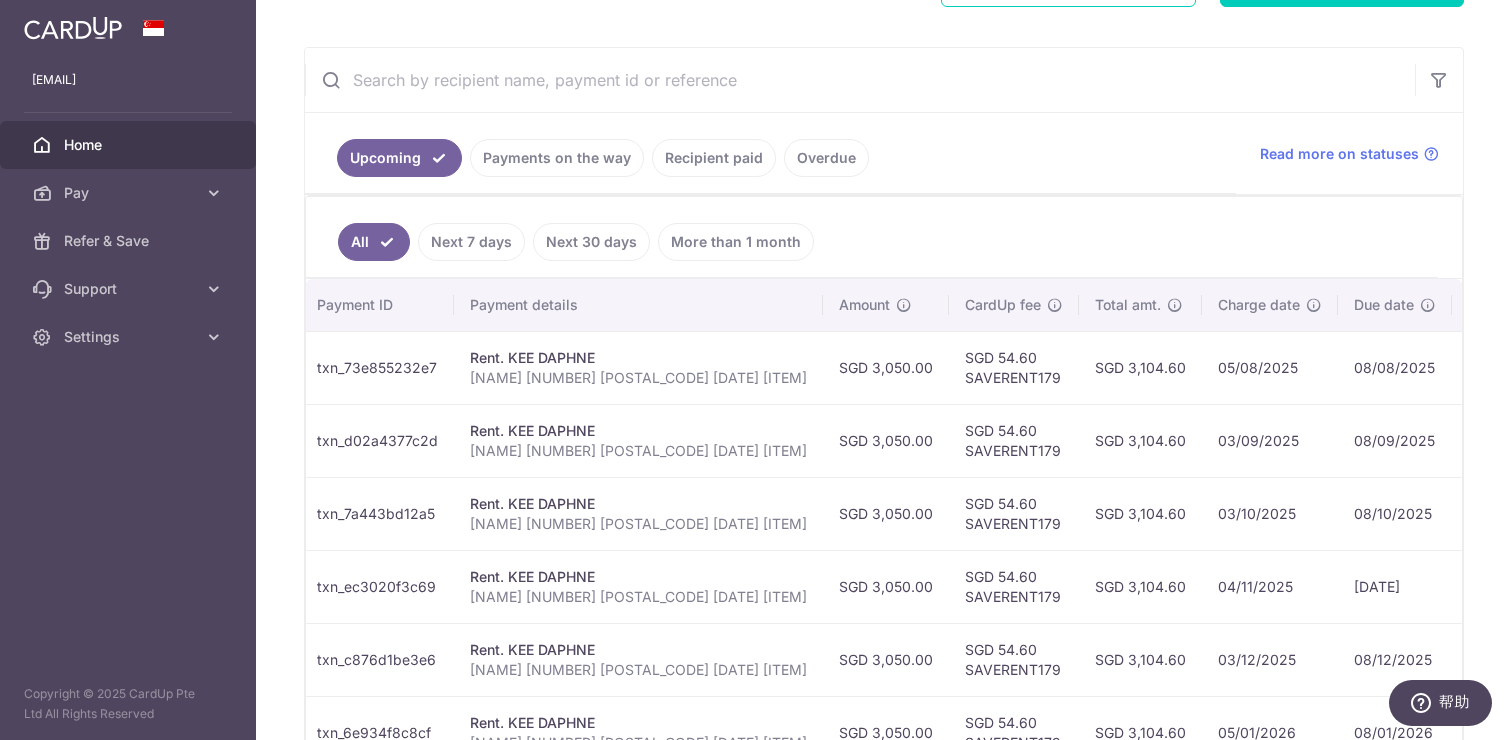 click on "08/08/2025" at bounding box center (1395, 367) 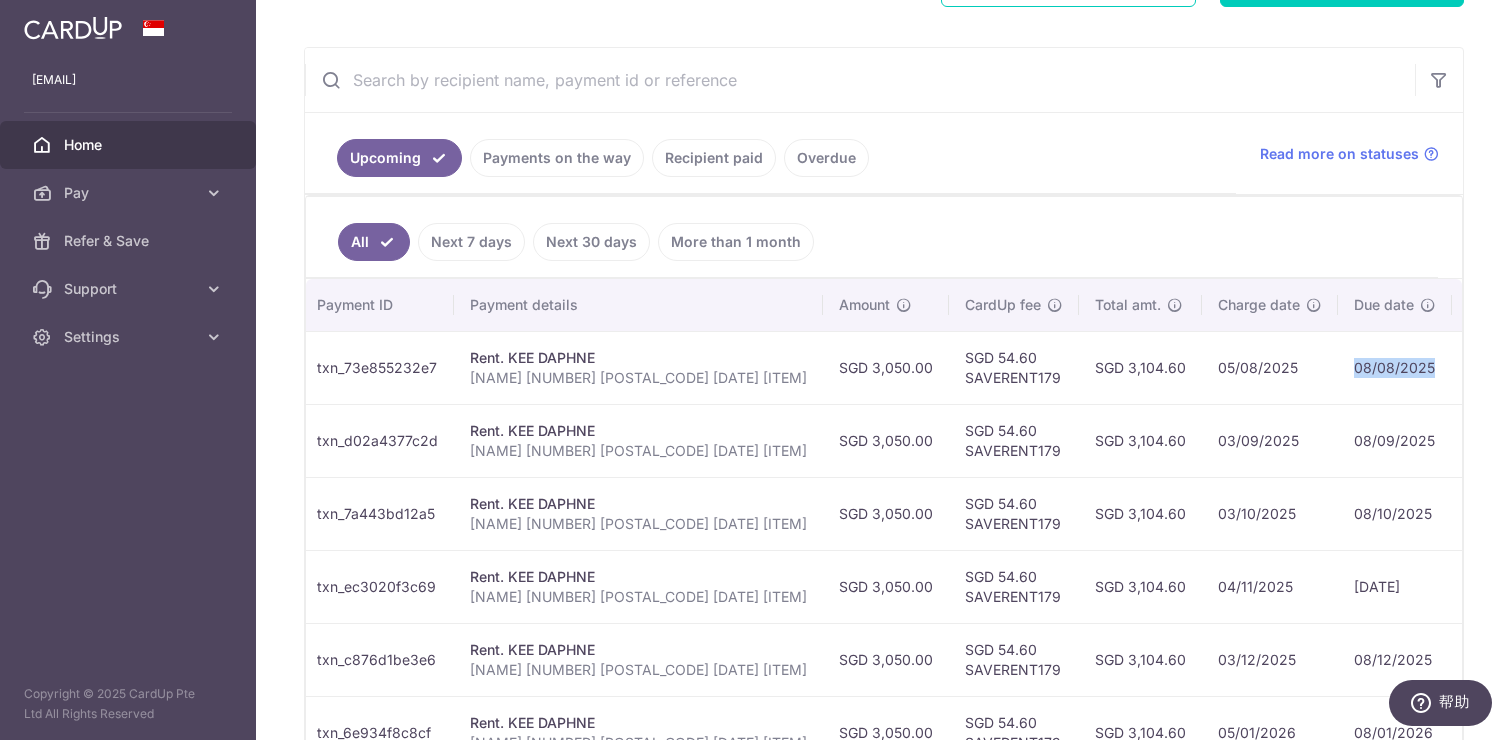 click on "08/08/2025" at bounding box center [1395, 367] 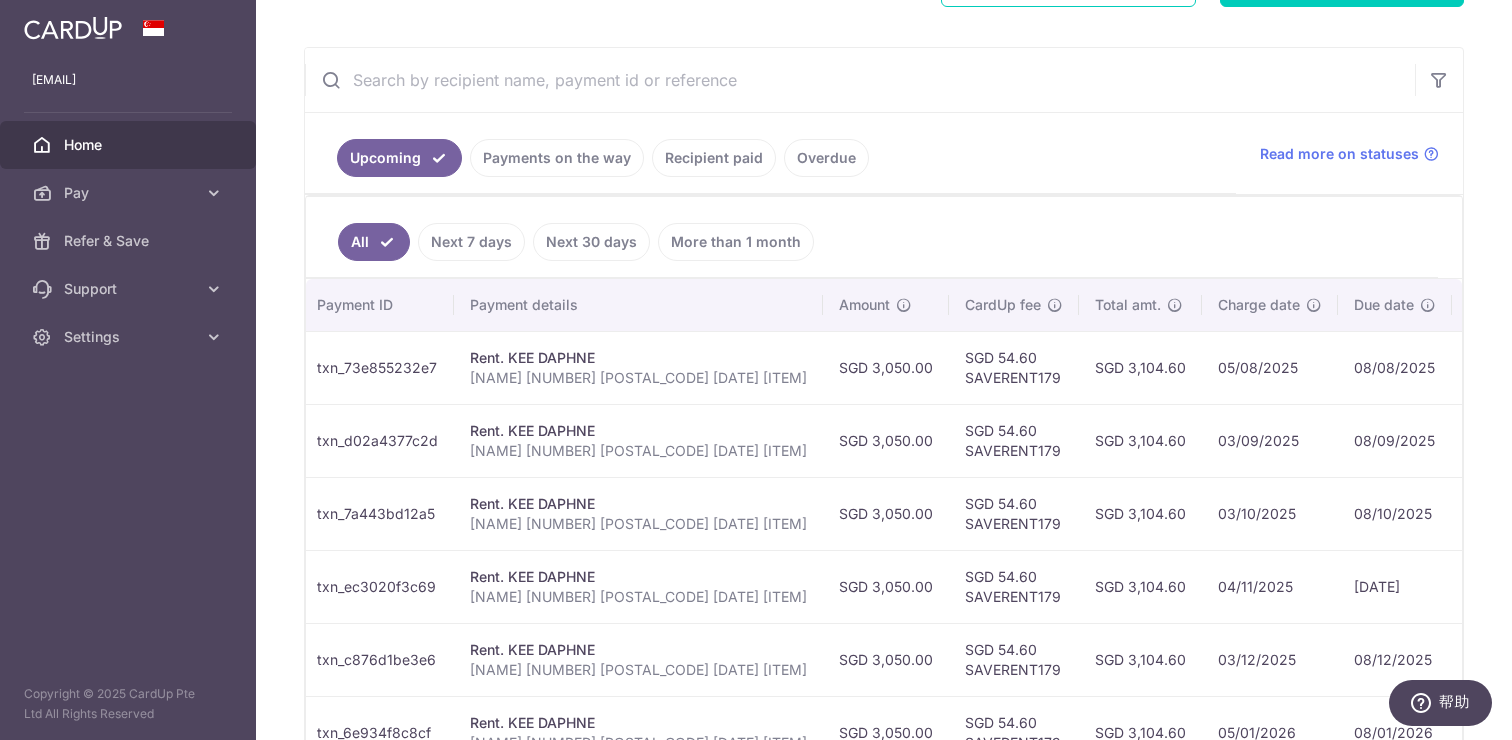 click on "08/08/2025" at bounding box center (1395, 367) 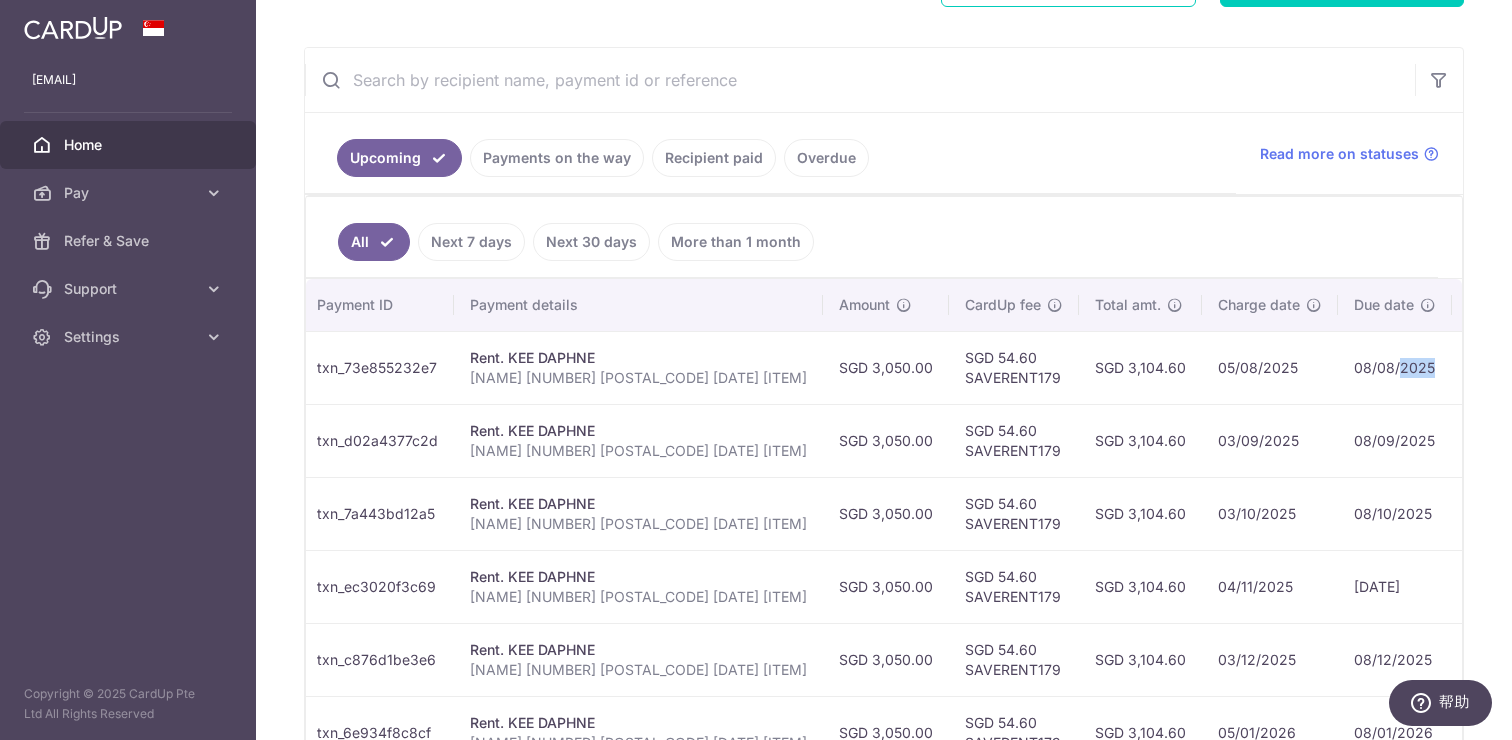 click on "08/08/2025" at bounding box center [1395, 367] 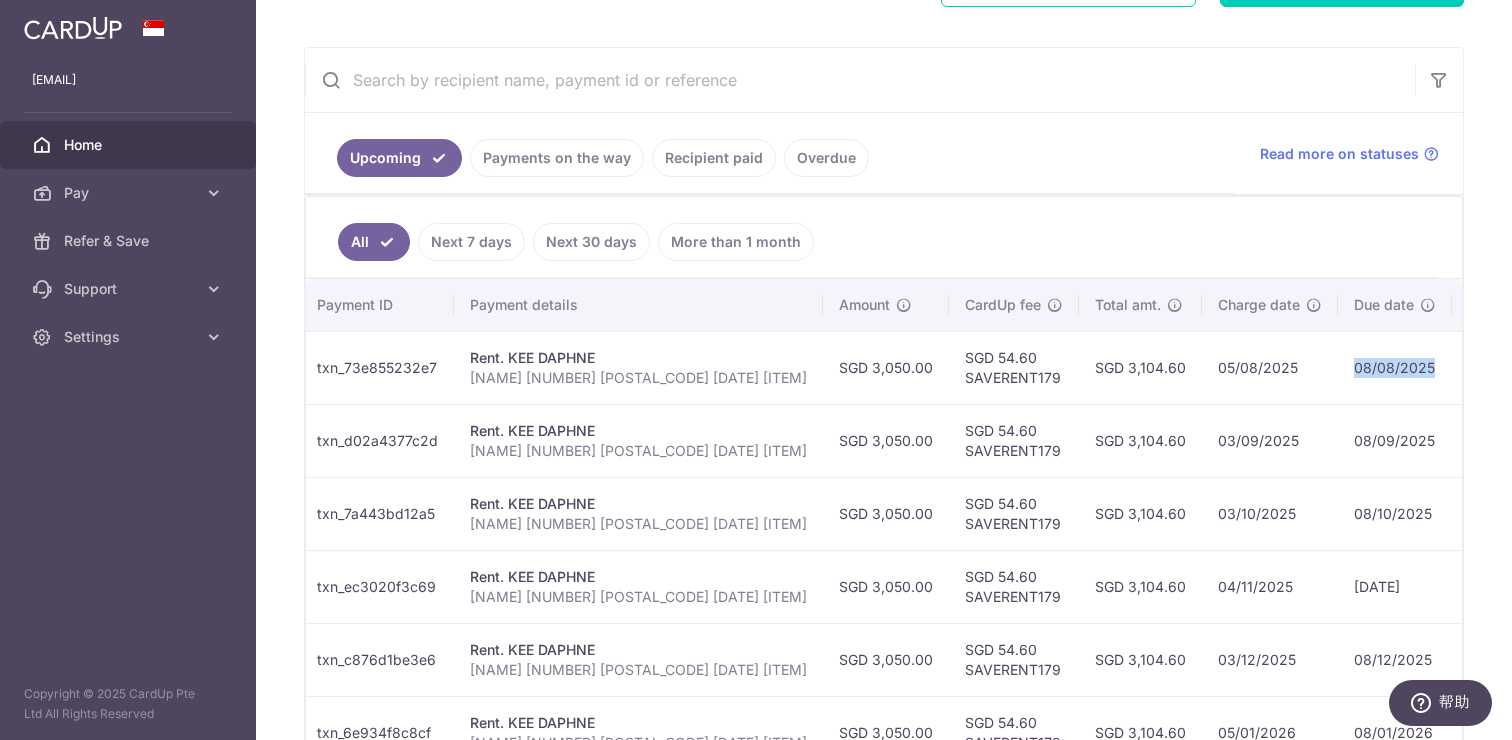 click on "08/08/2025" at bounding box center [1395, 367] 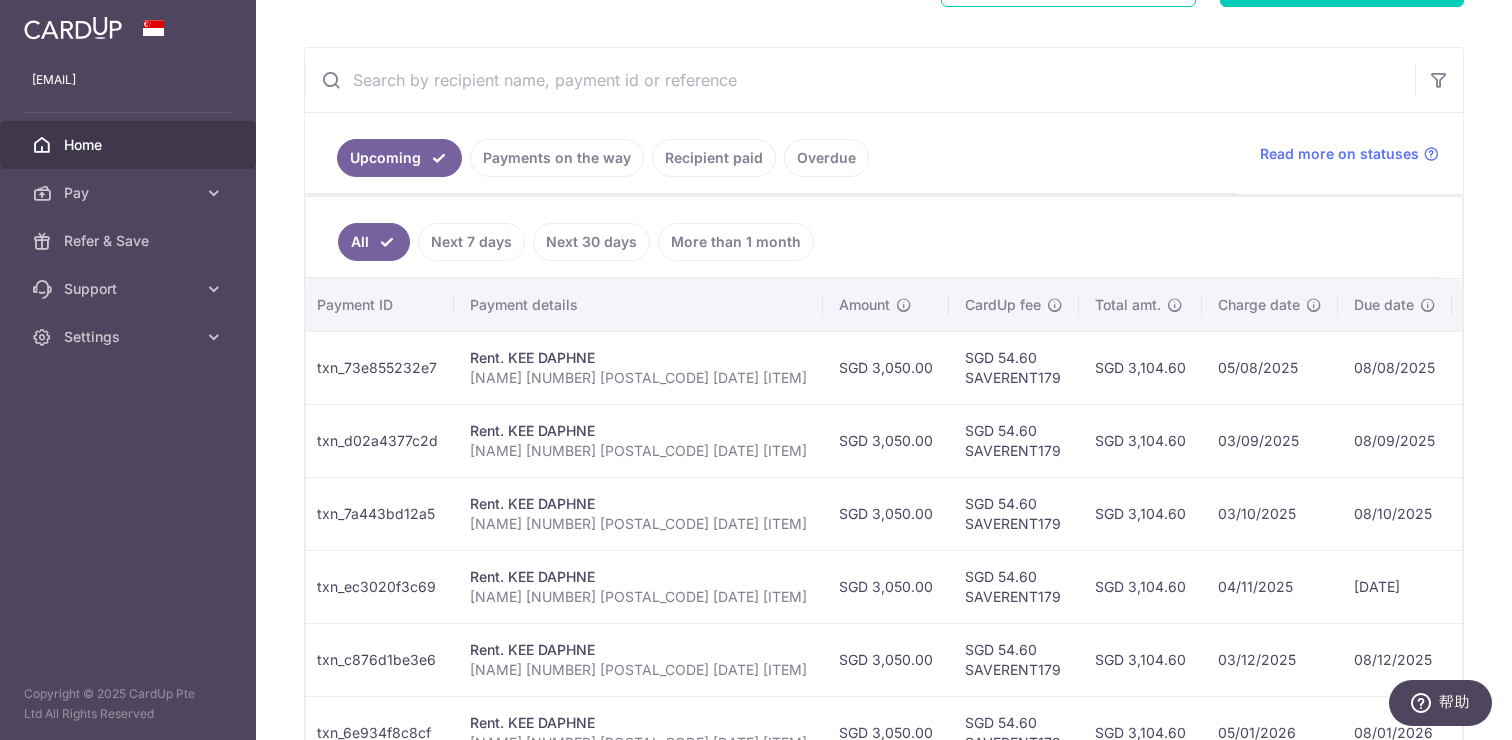 click on "08/08/2025" at bounding box center (1395, 367) 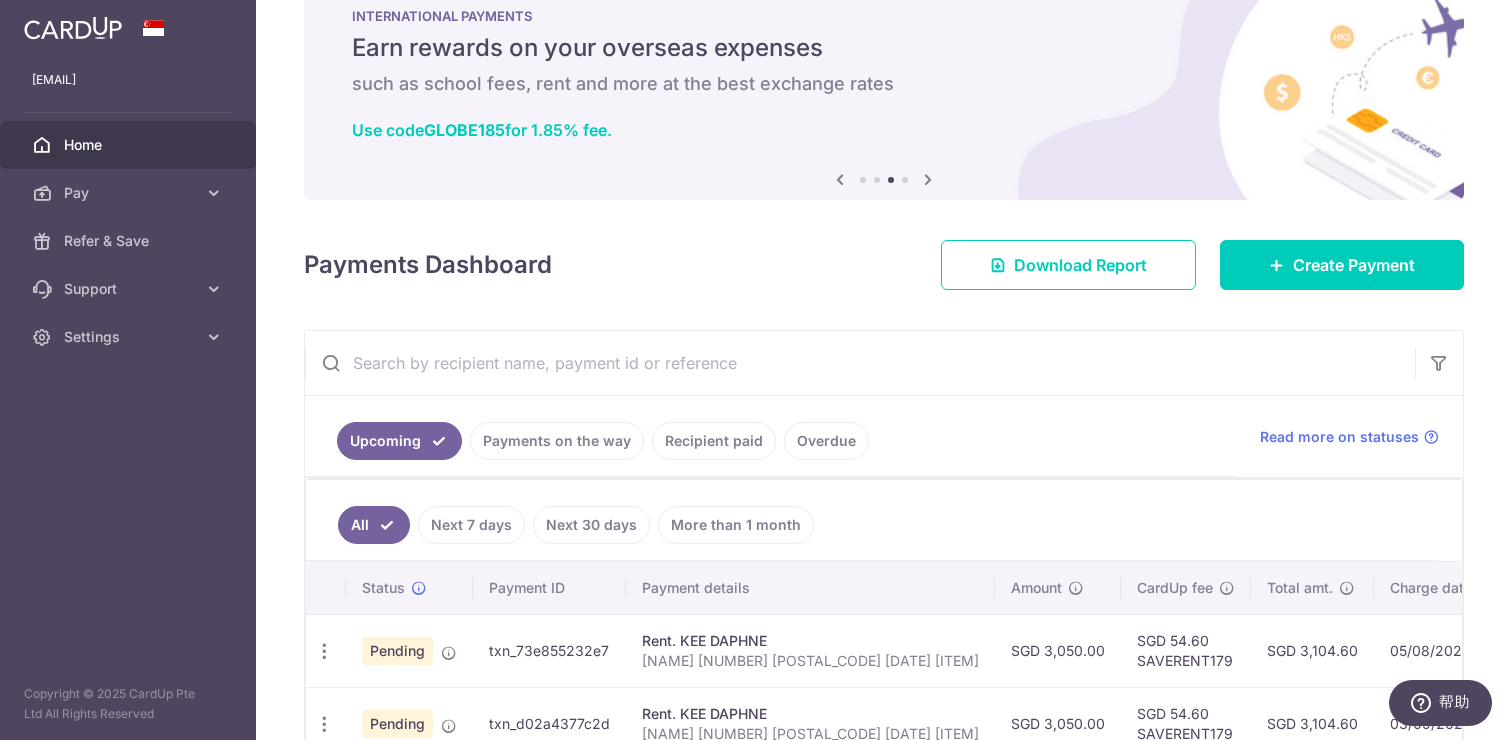 scroll, scrollTop: 94, scrollLeft: 0, axis: vertical 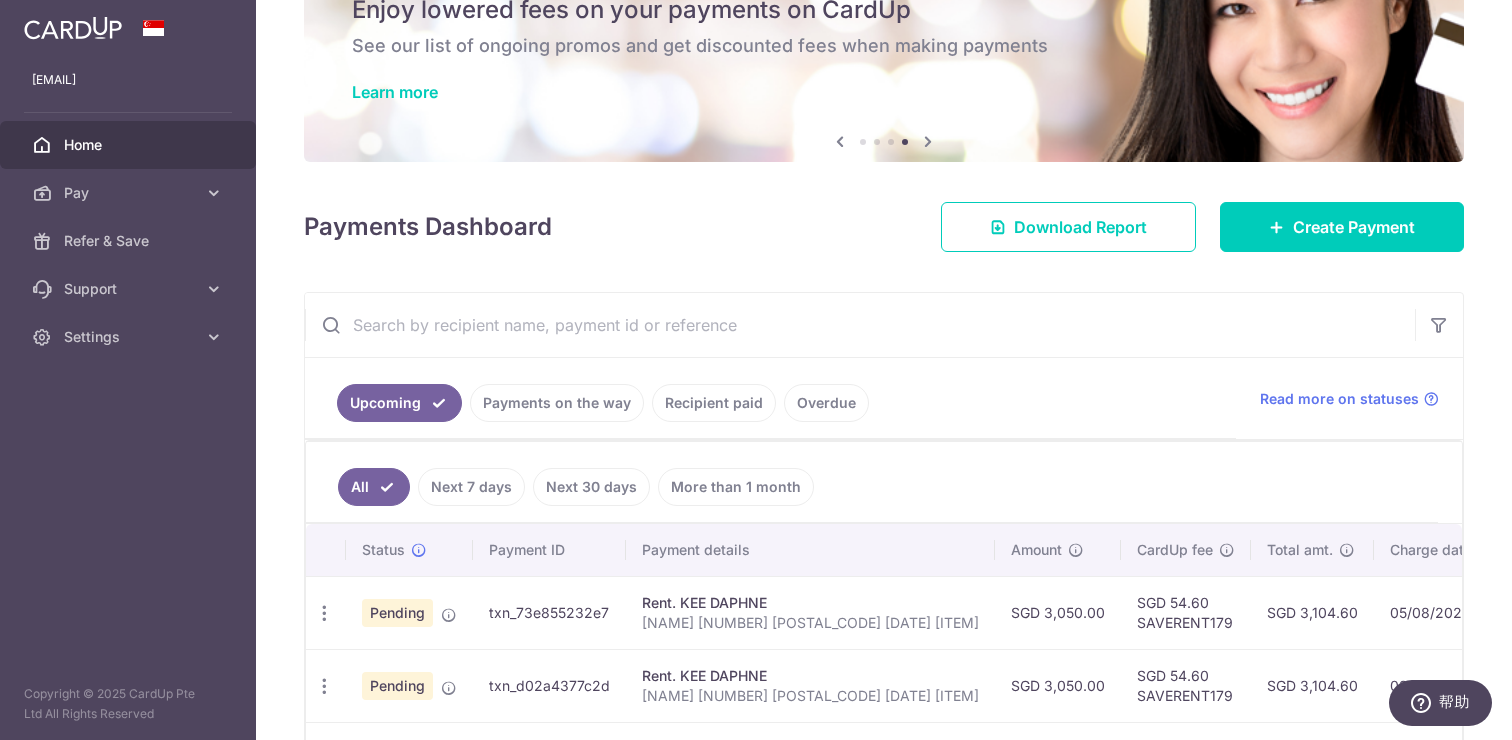 click on "All
Next 7 days
Next 30 days
More than 1 month" at bounding box center (872, 482) 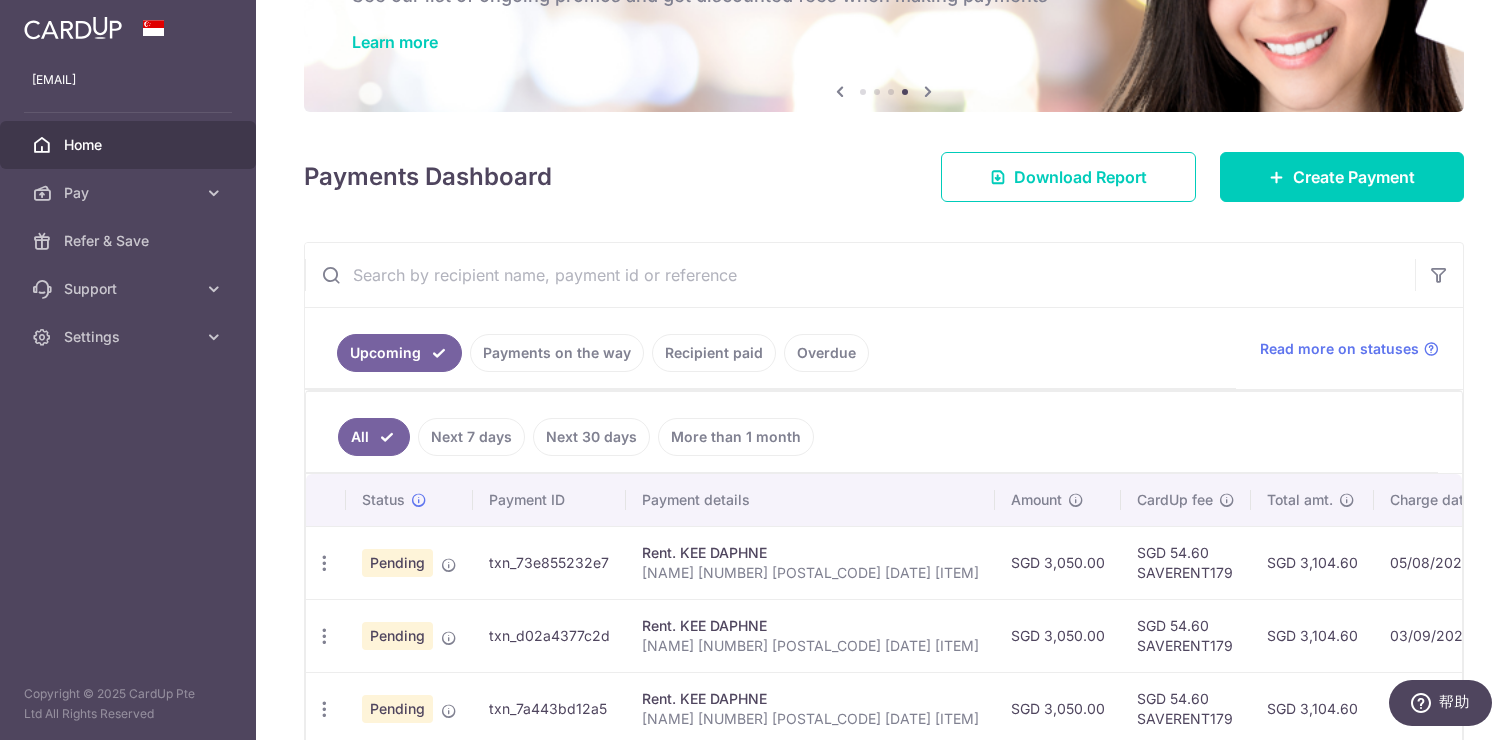scroll, scrollTop: 122, scrollLeft: 0, axis: vertical 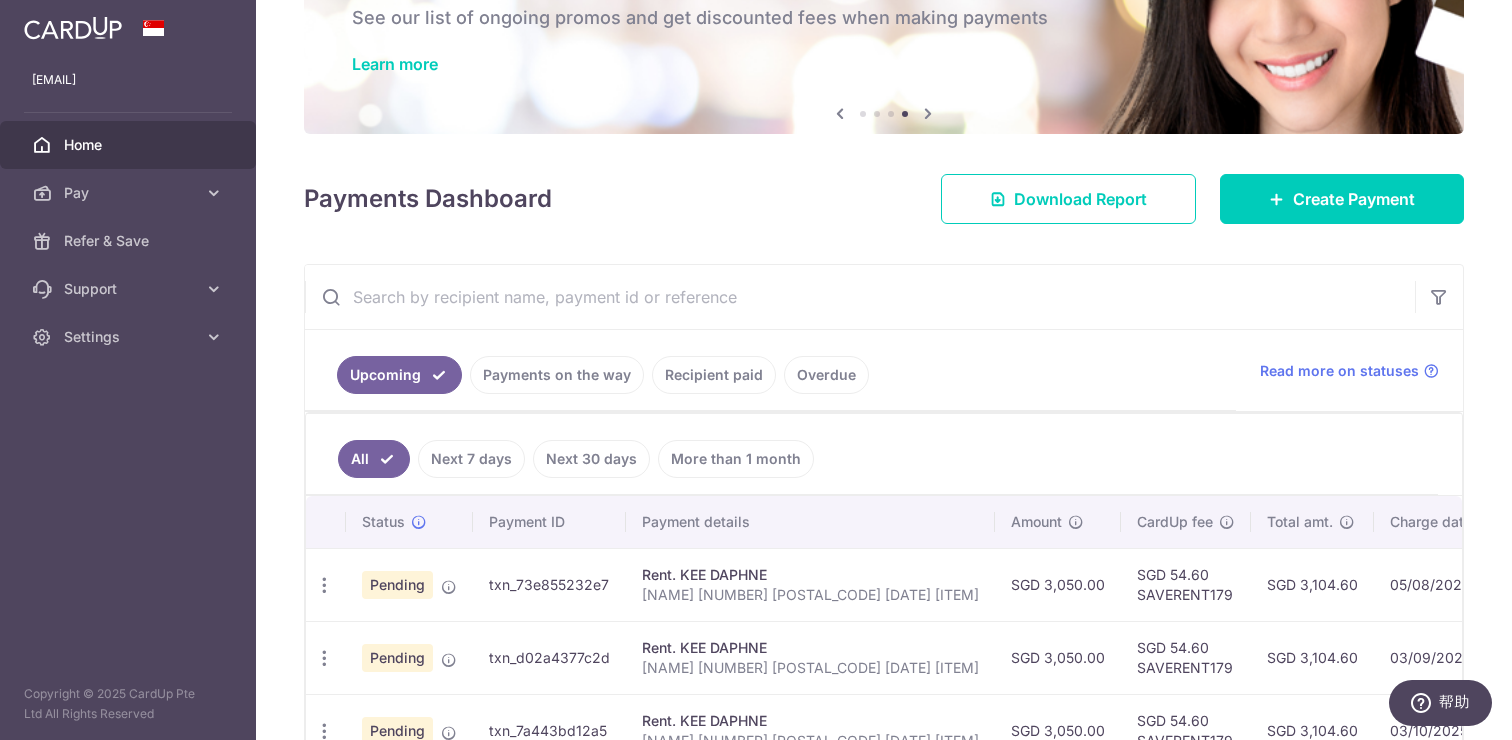 click on "All
Next 7 days
Next 30 days
More than 1 month" at bounding box center [872, 454] 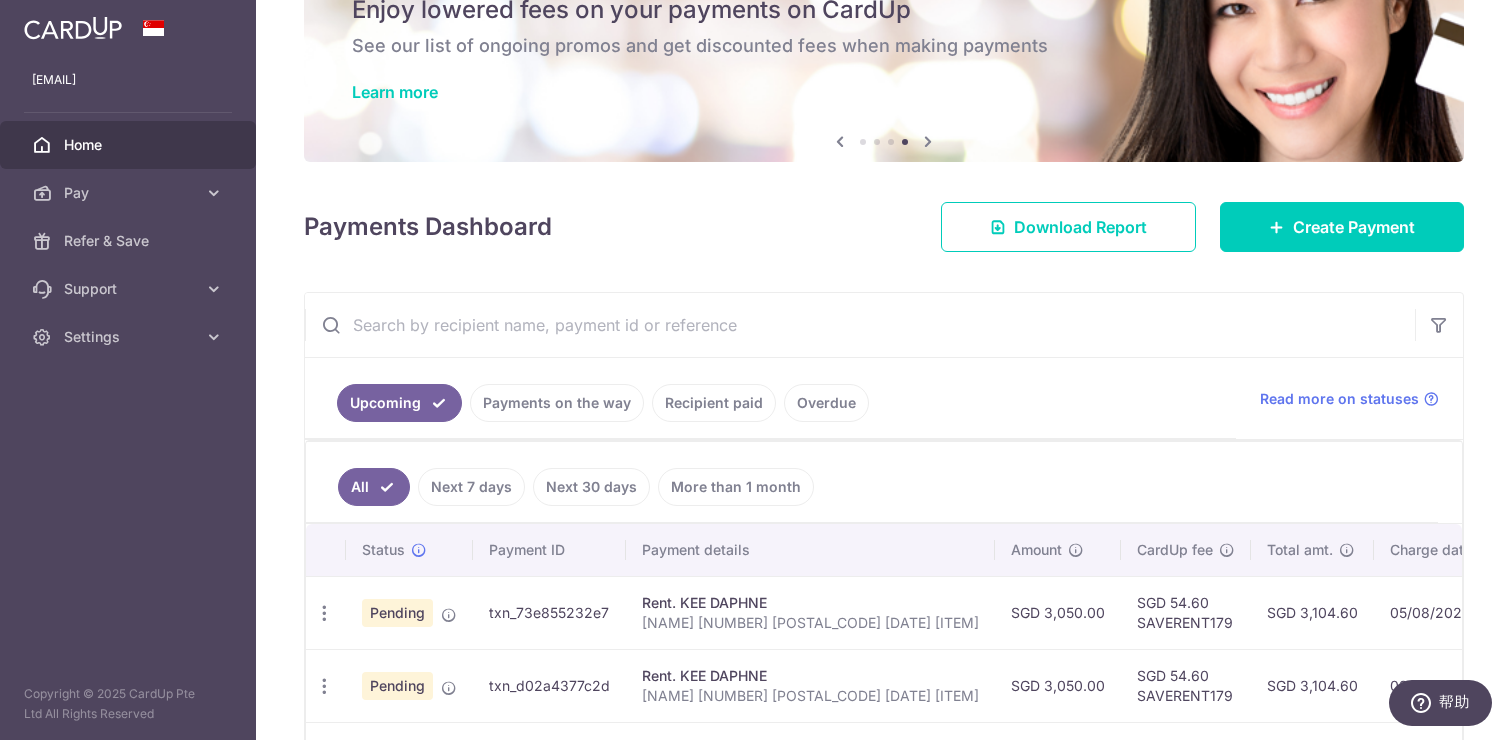 scroll, scrollTop: 79, scrollLeft: 0, axis: vertical 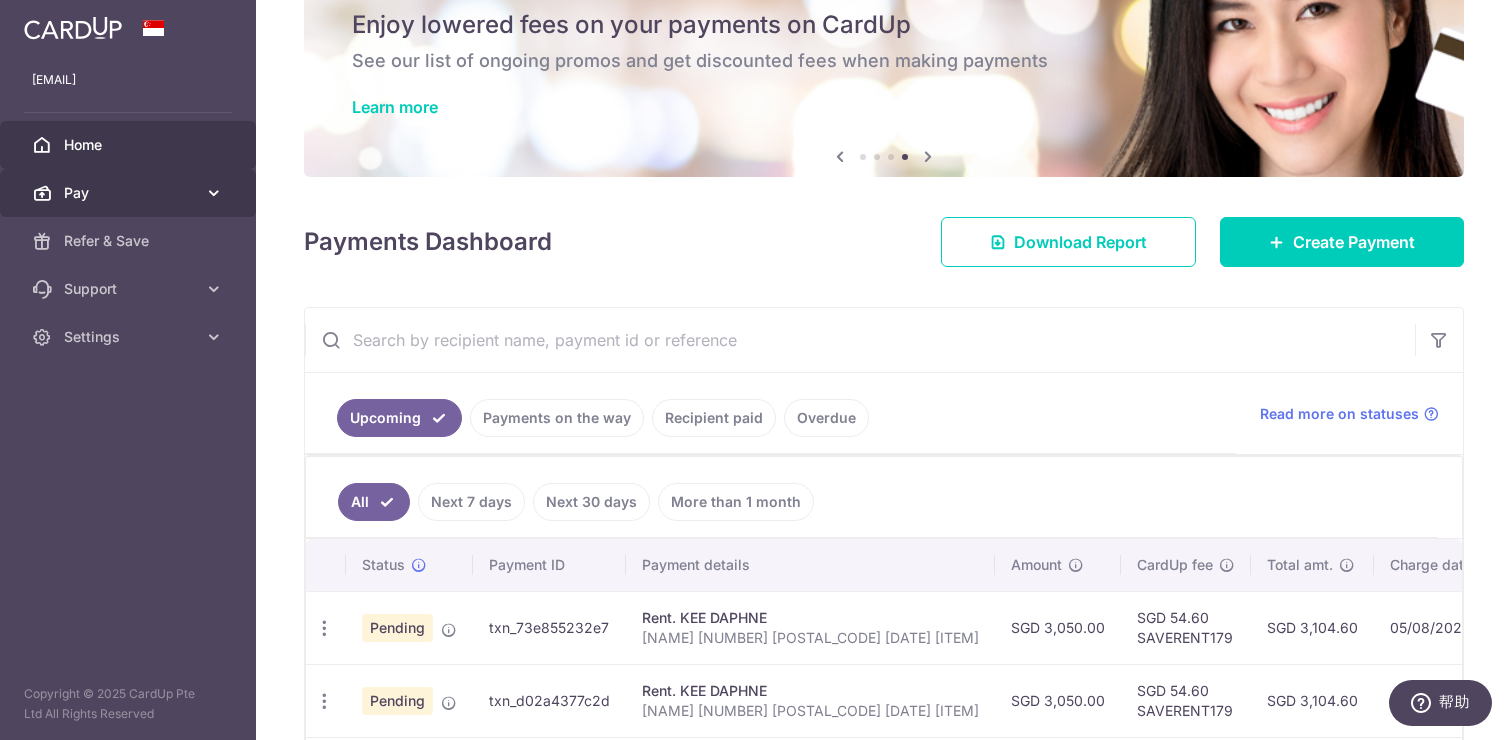 click on "Pay" at bounding box center [130, 193] 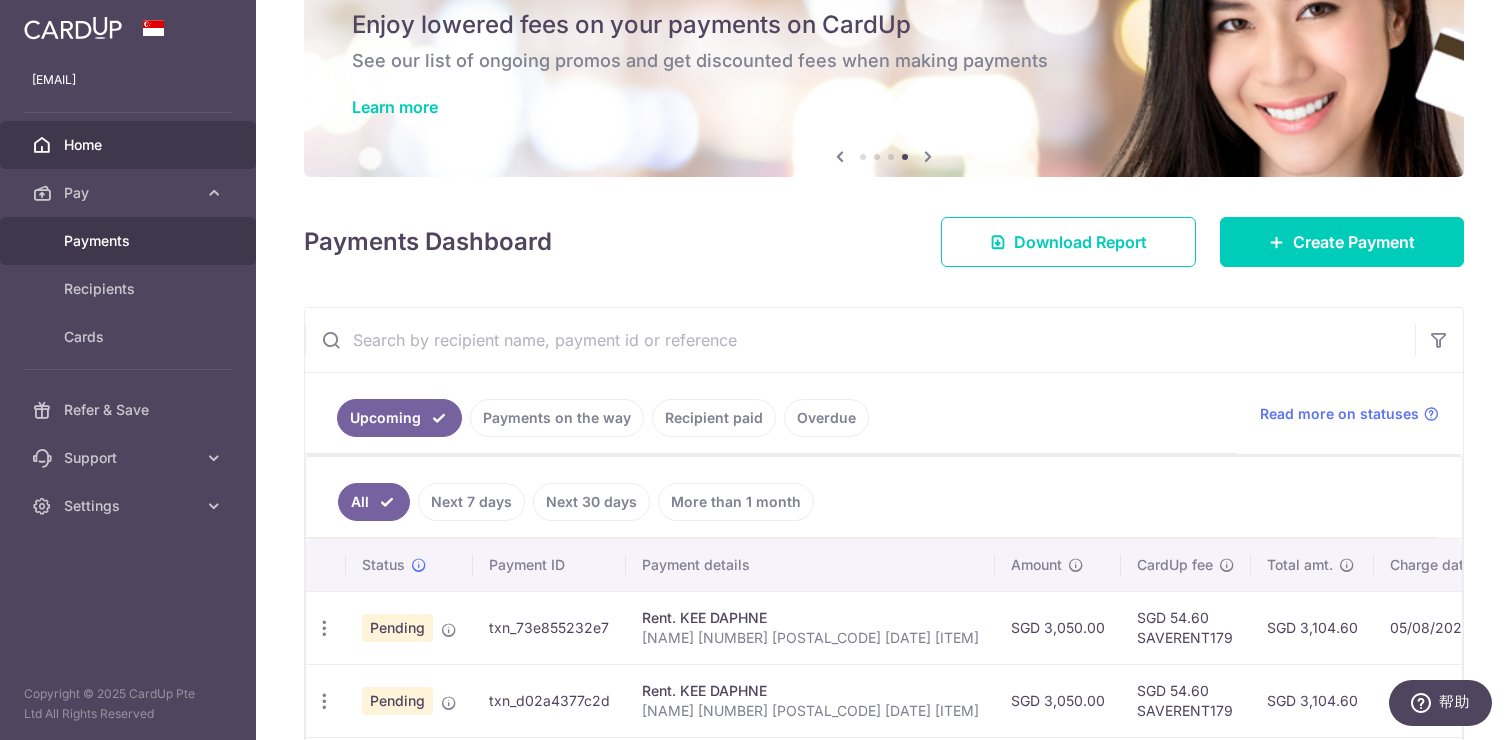 click on "Payments" at bounding box center [130, 241] 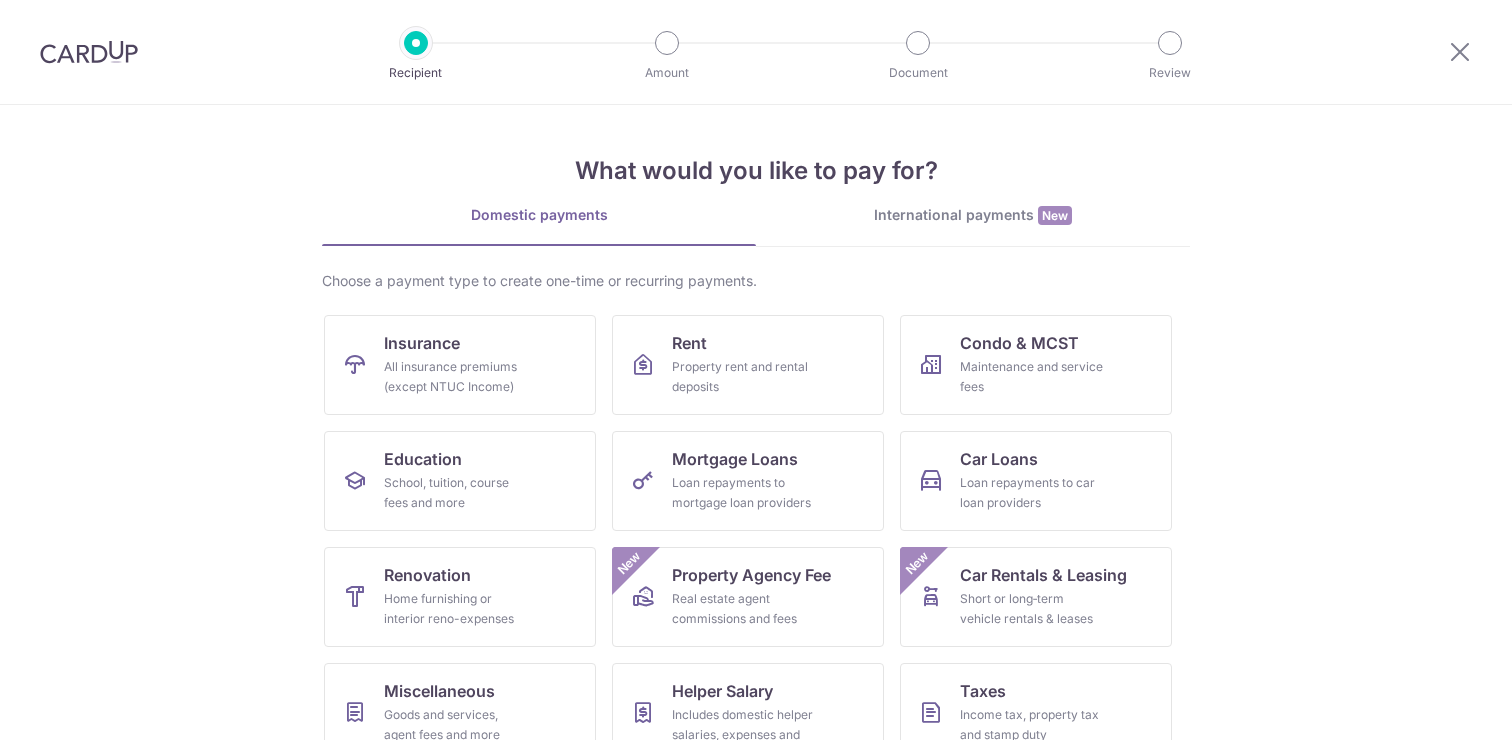 scroll, scrollTop: 0, scrollLeft: 0, axis: both 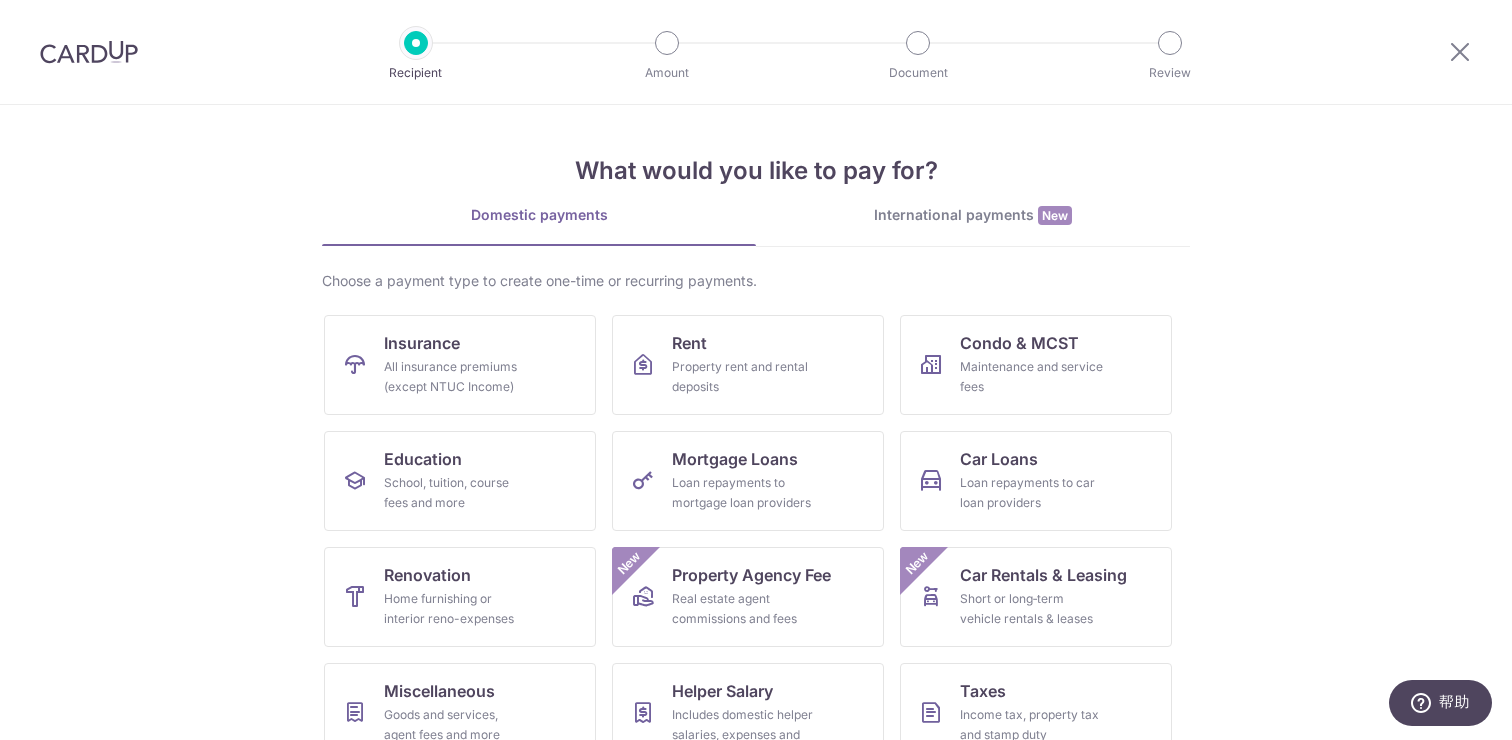 click at bounding box center (89, 52) 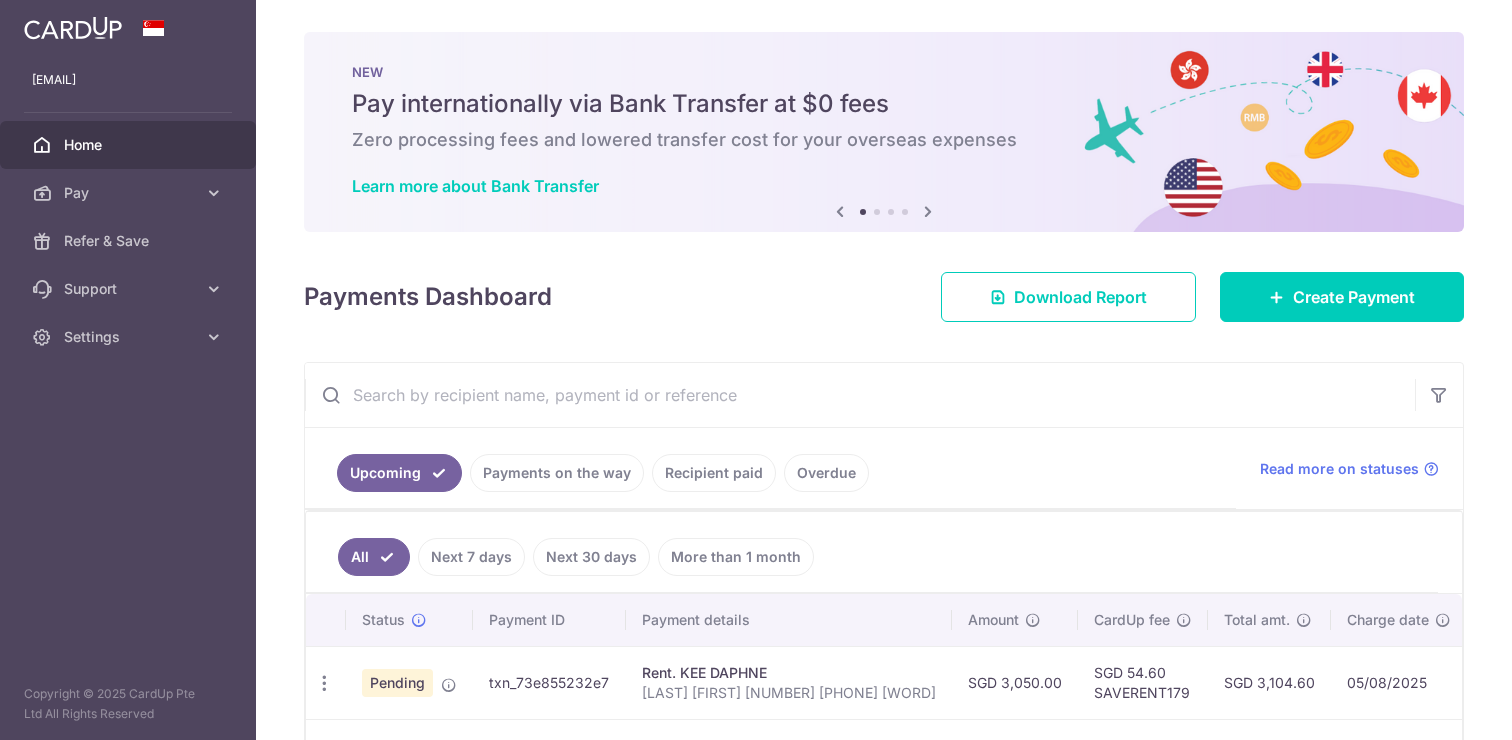 scroll, scrollTop: 0, scrollLeft: 0, axis: both 